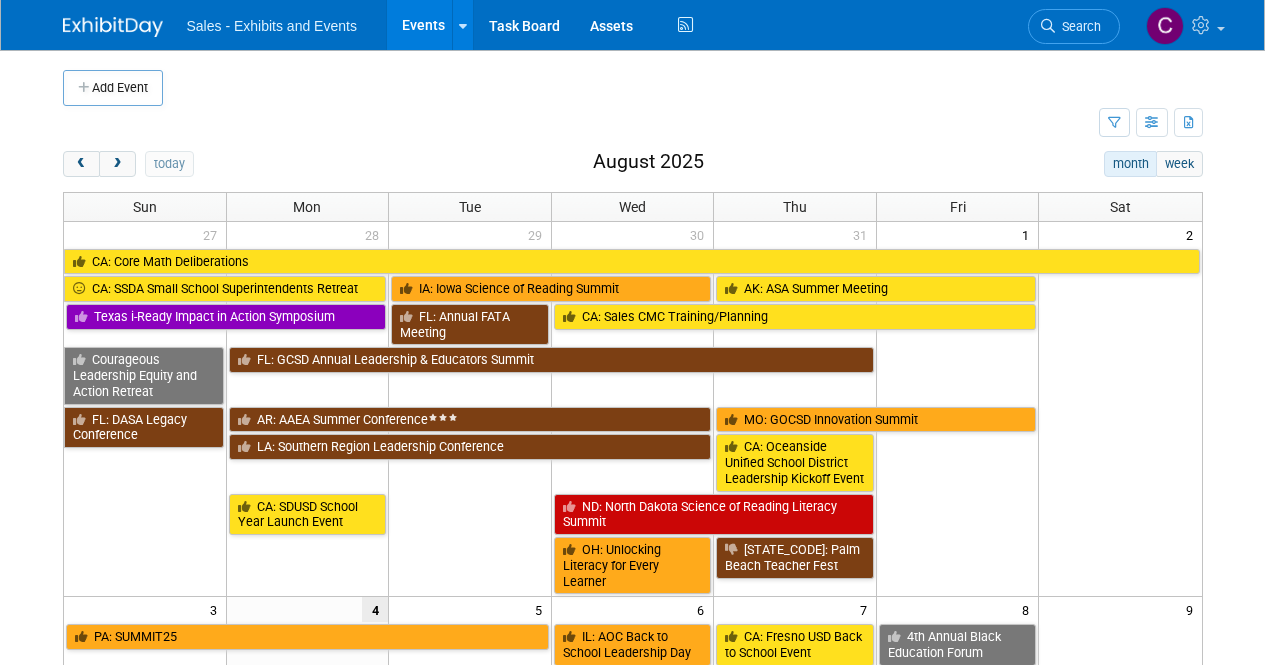 scroll, scrollTop: 0, scrollLeft: 0, axis: both 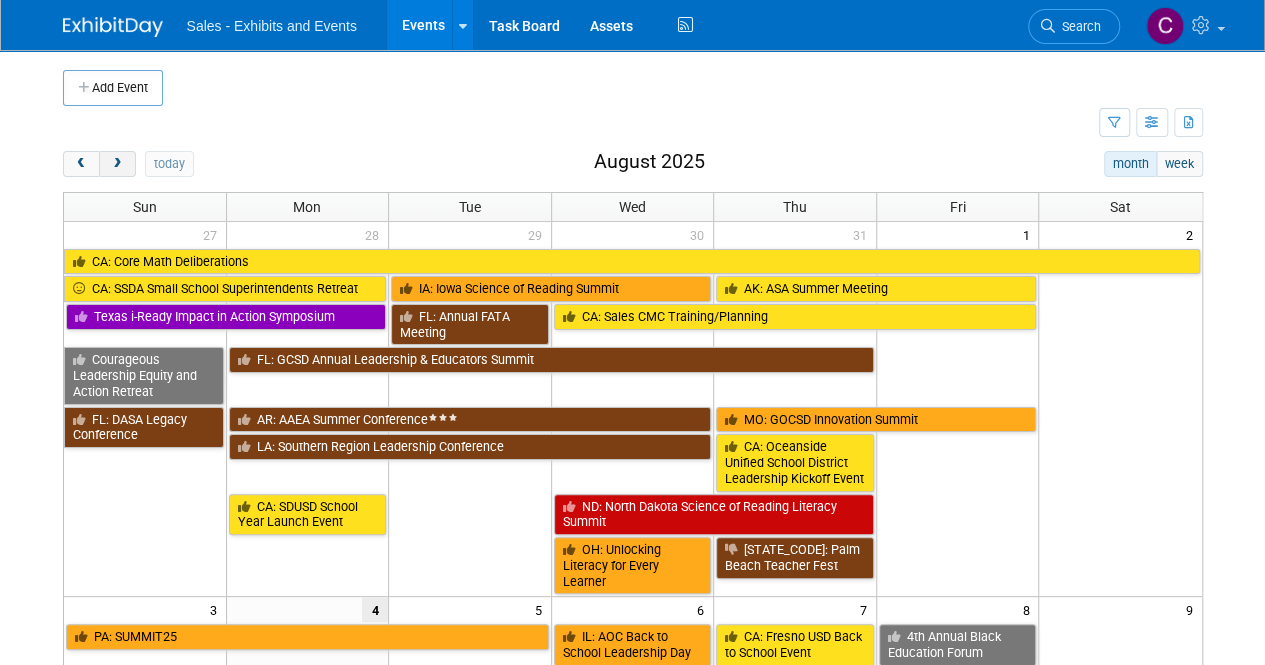 click at bounding box center (117, 164) 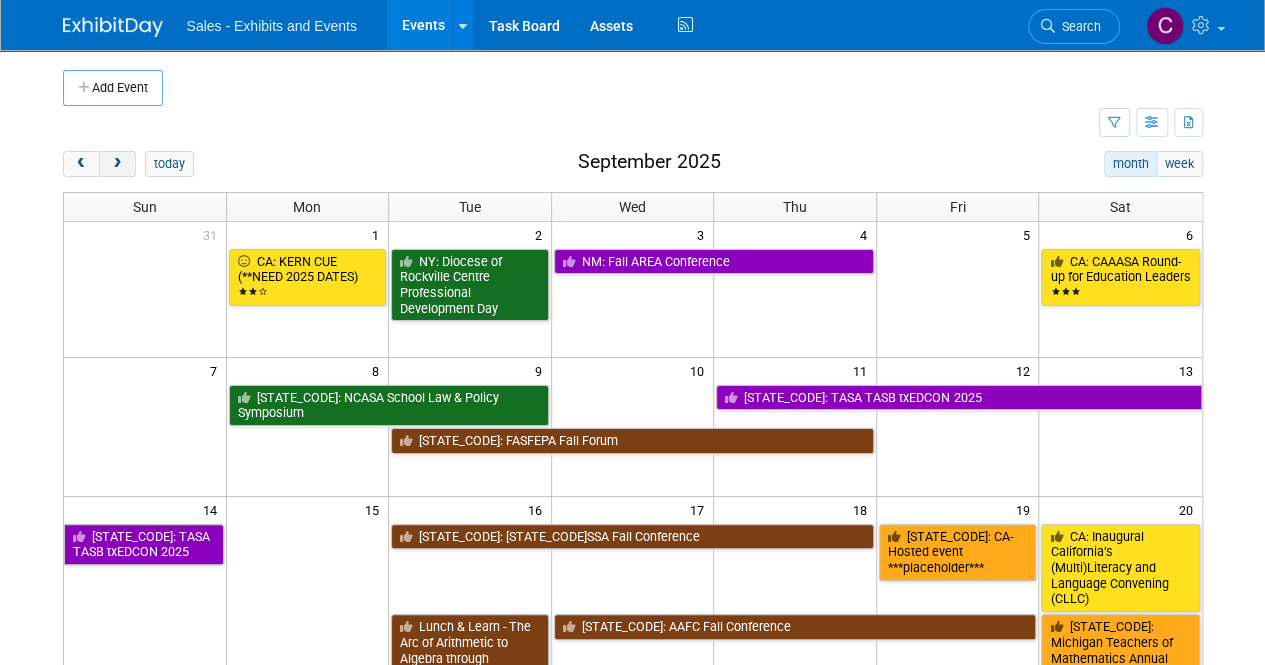click at bounding box center [117, 164] 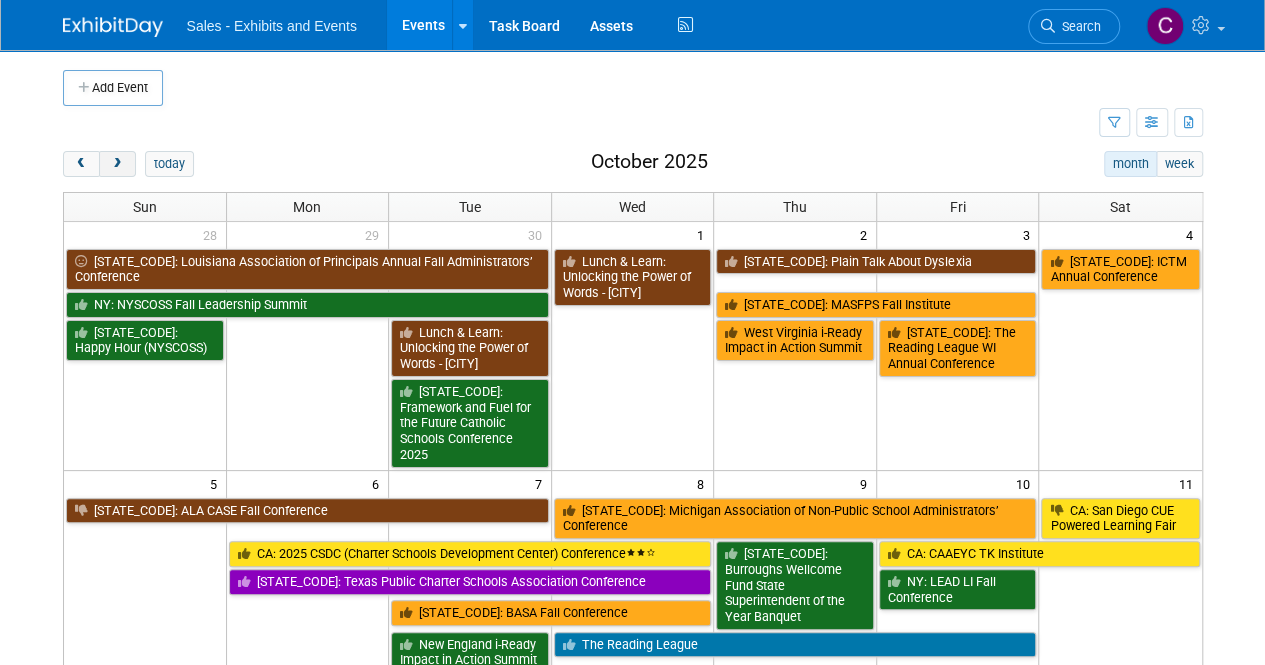 click at bounding box center (117, 164) 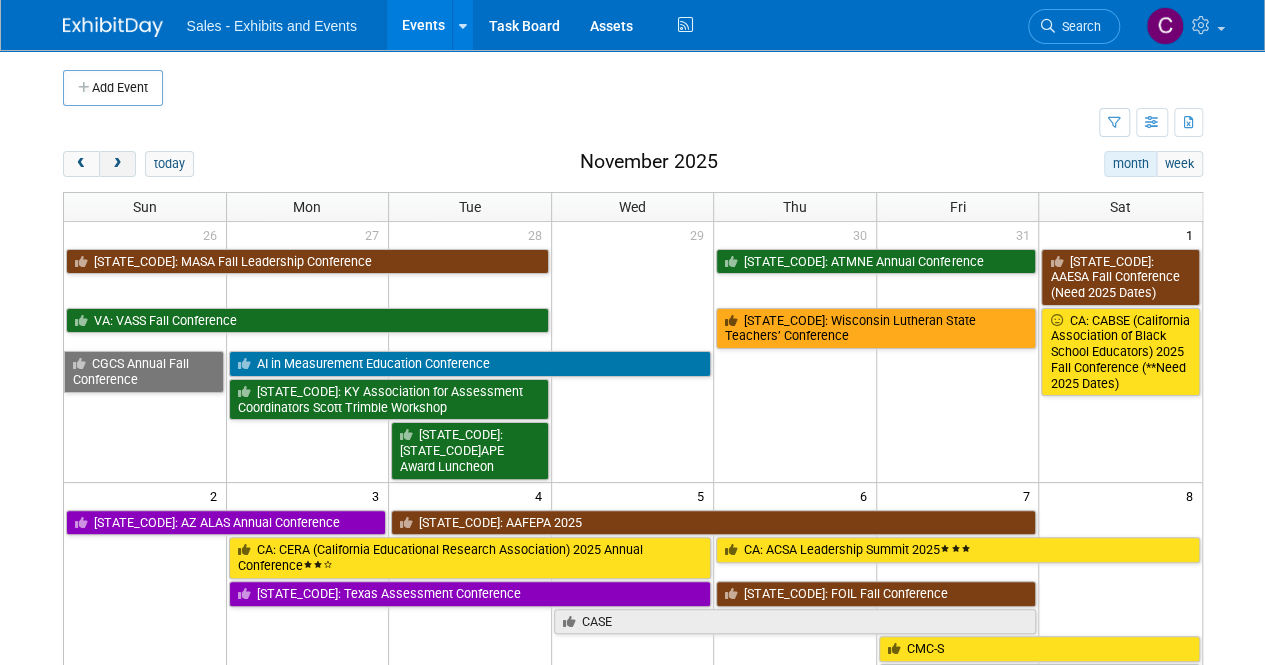 click at bounding box center (117, 164) 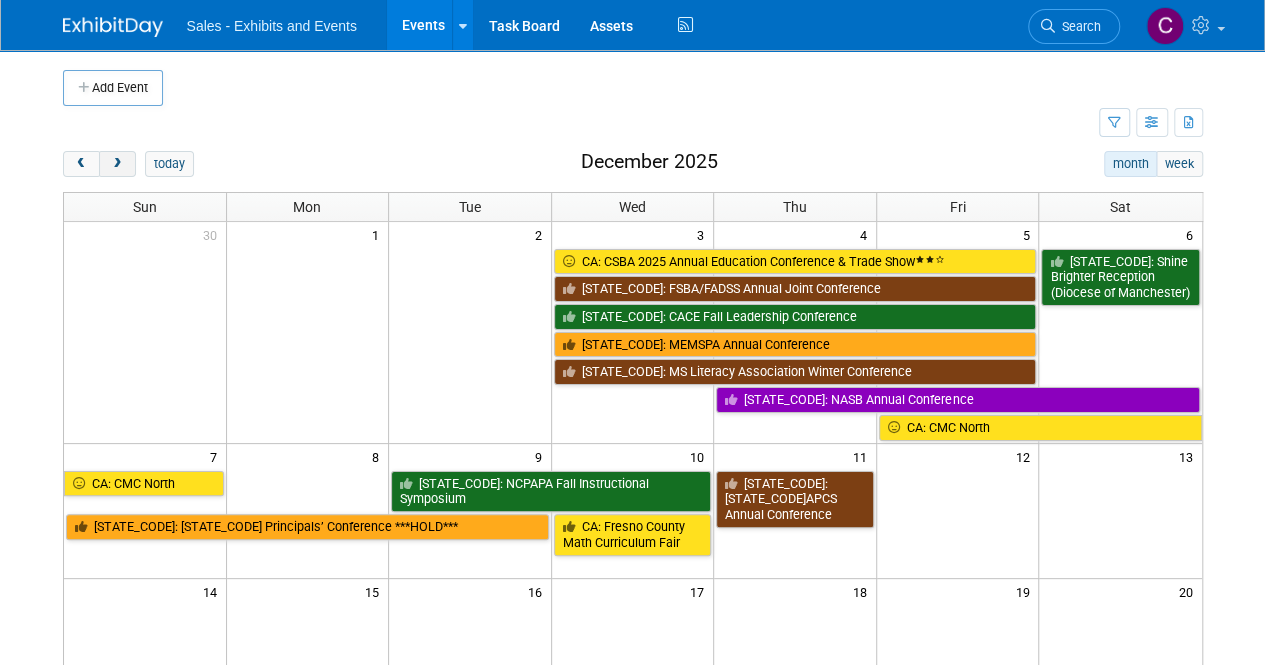 click at bounding box center (117, 164) 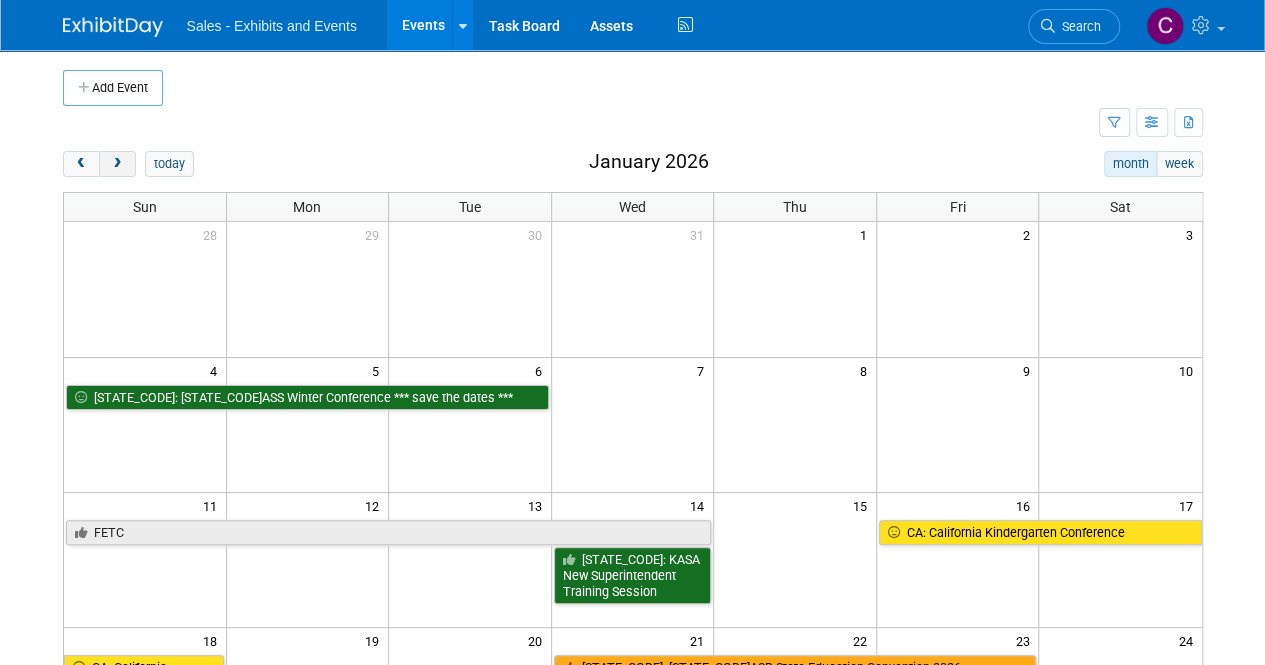 click at bounding box center (117, 164) 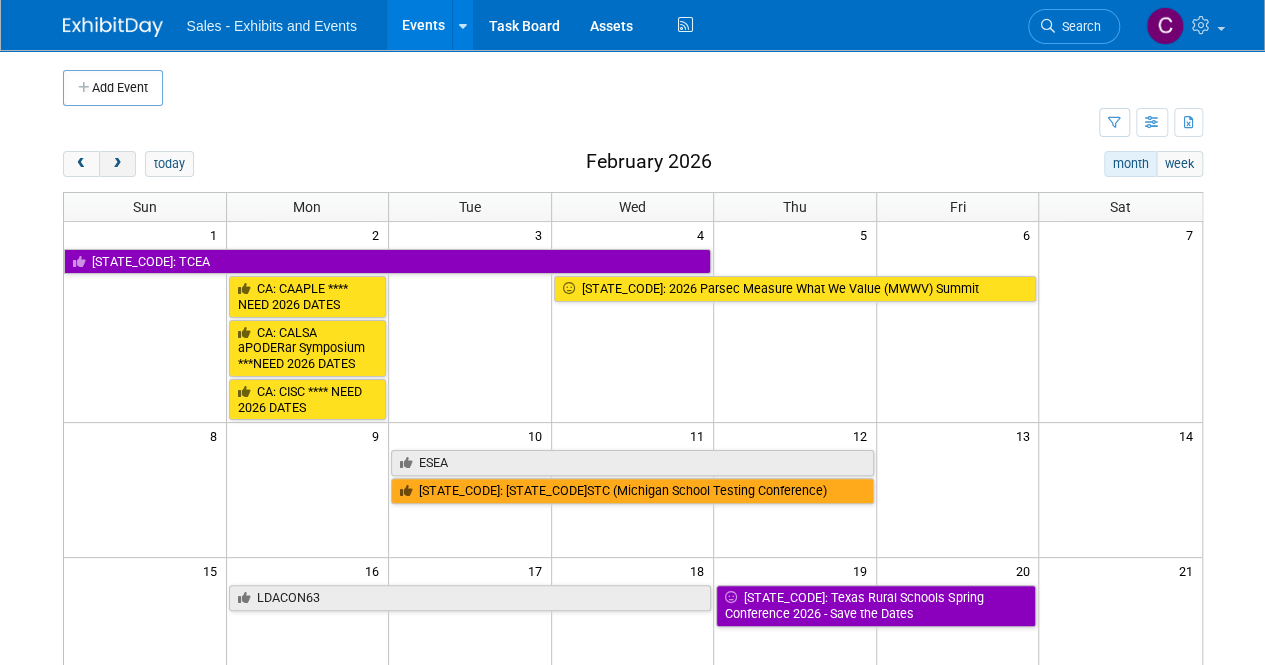 click at bounding box center [117, 164] 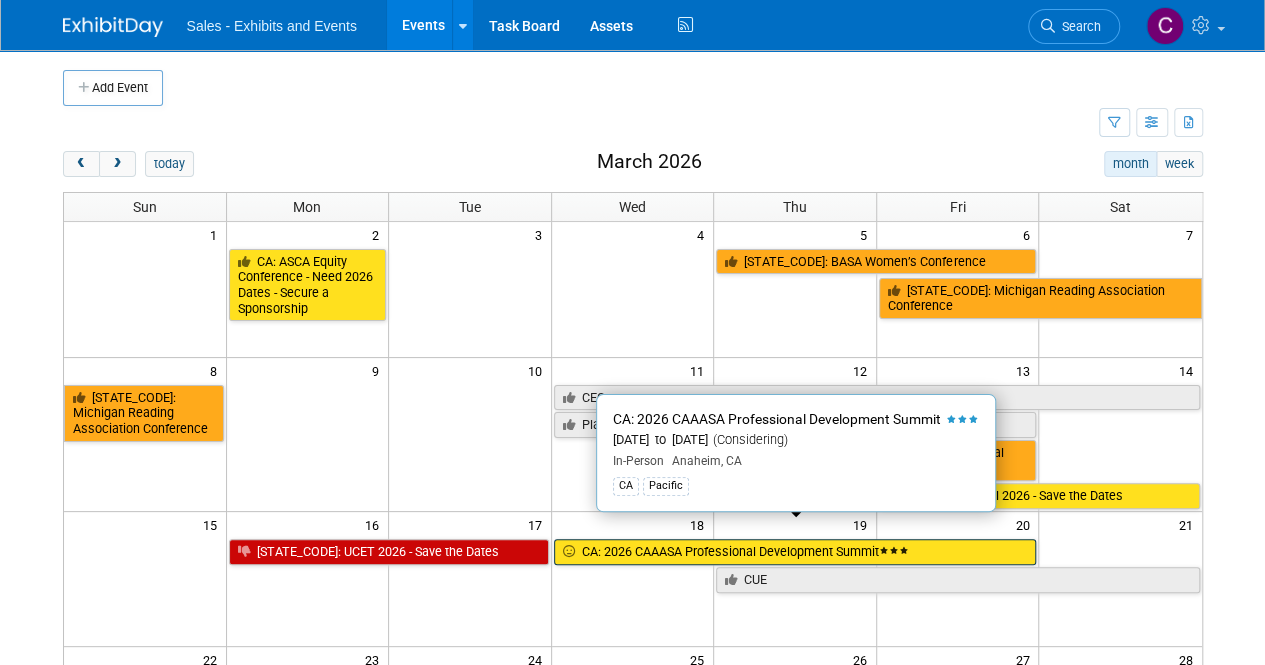 click on "CA: 2026 CAAASA Professional Development Summit" at bounding box center (795, 552) 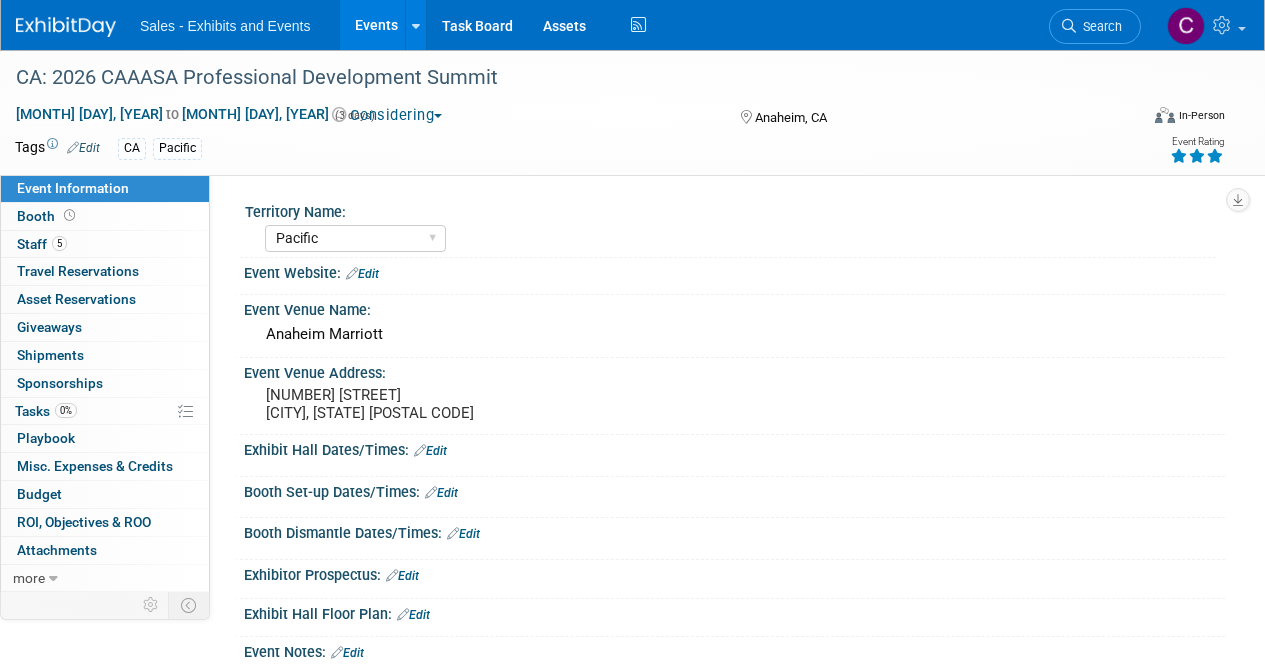 select on "Pacific" 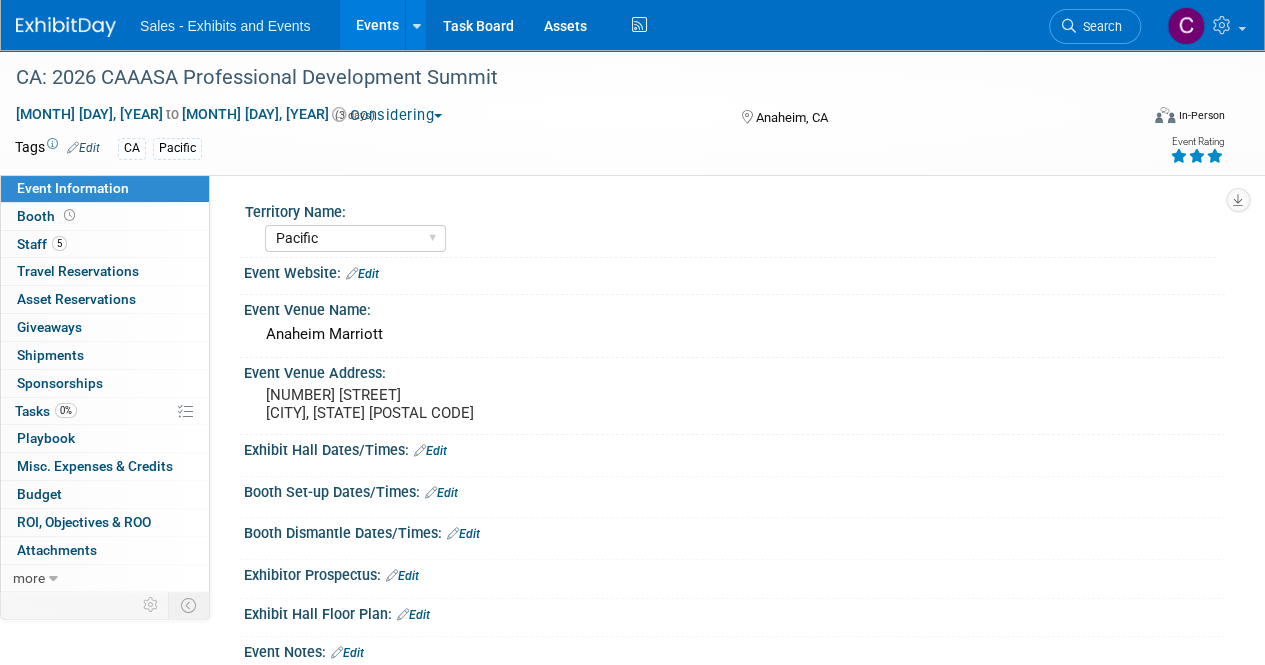 scroll, scrollTop: 0, scrollLeft: 0, axis: both 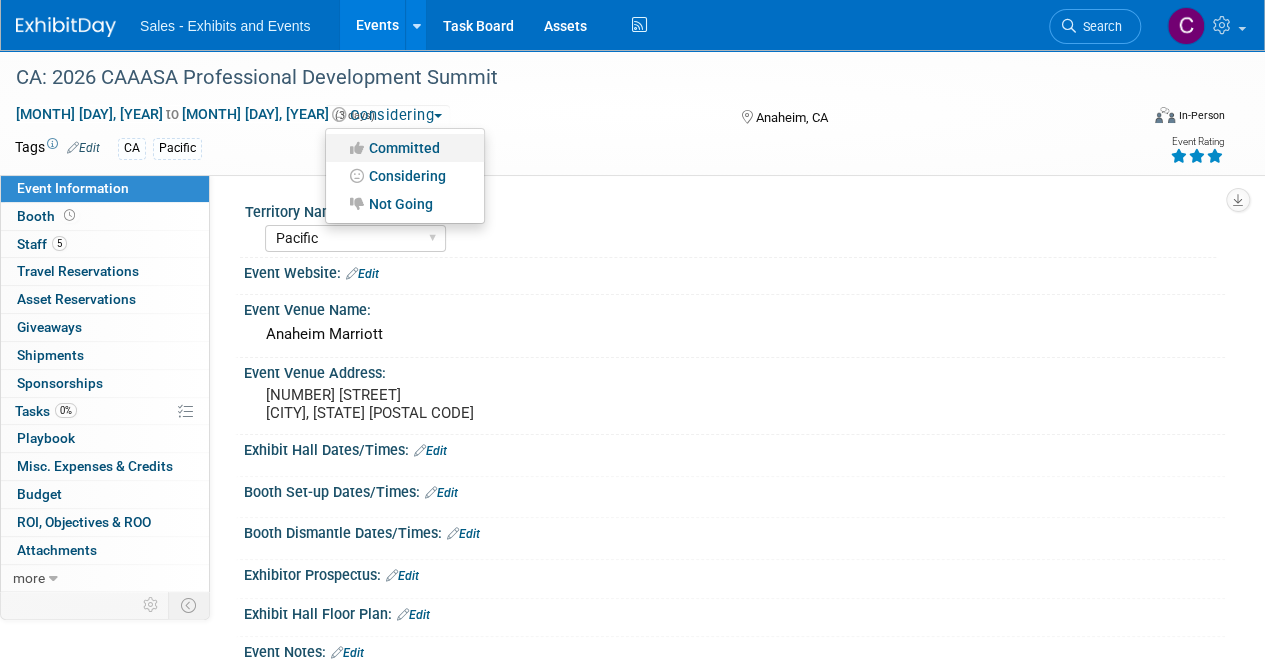 click on "Committed" at bounding box center (405, 148) 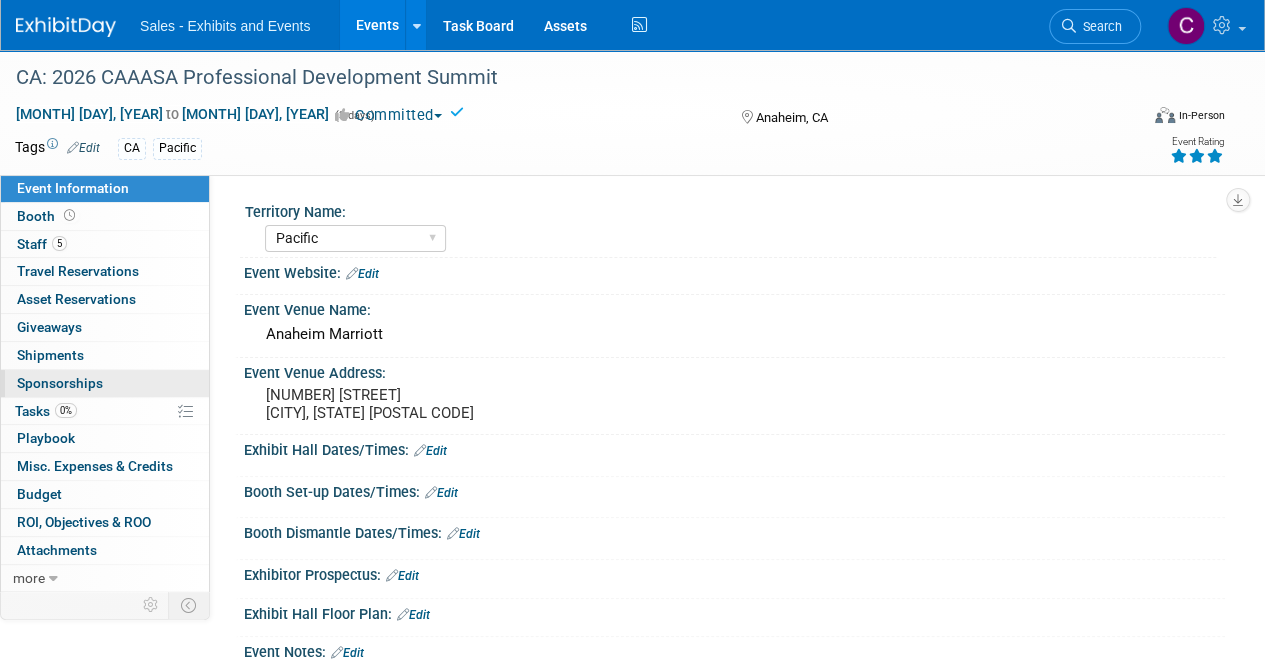 click on "0
Sponsorships 0" at bounding box center (105, 383) 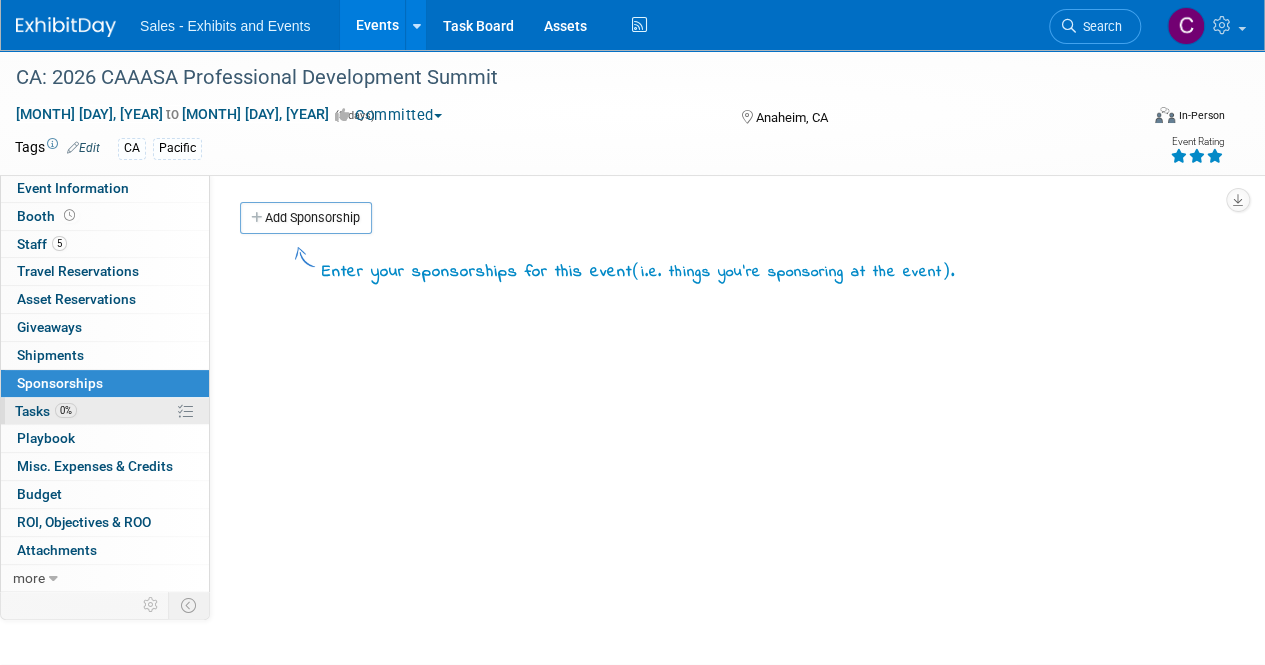 click on "Tasks 0%" at bounding box center [46, 411] 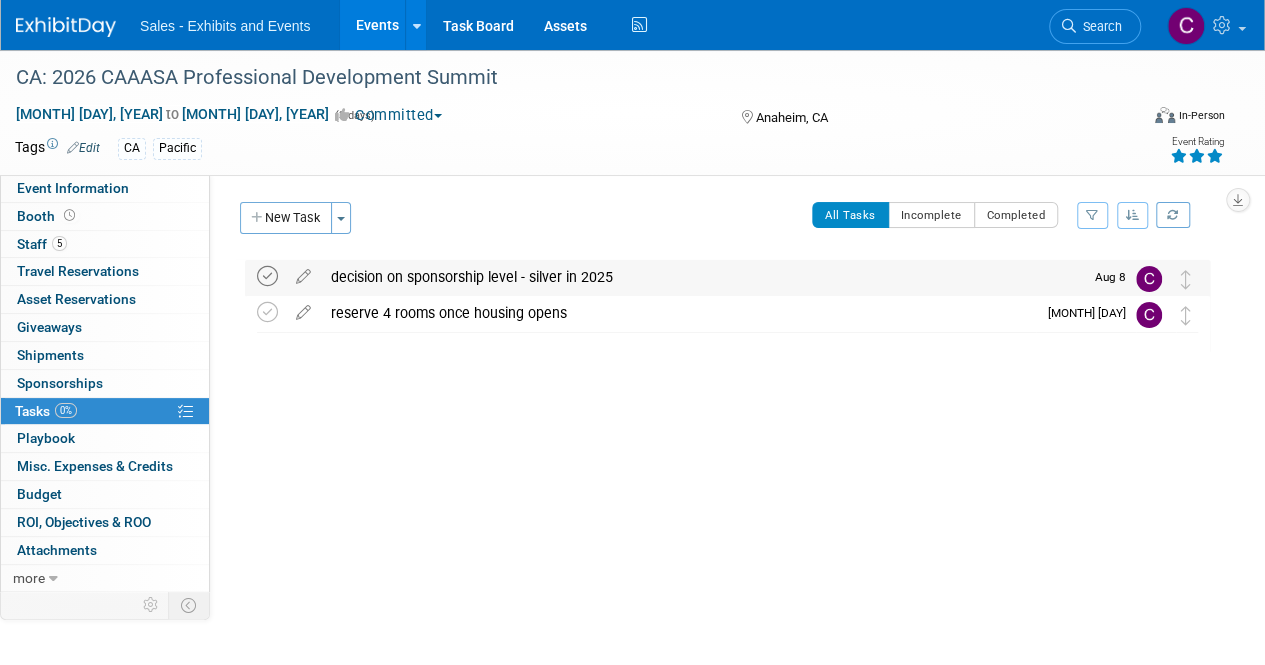 click at bounding box center (267, 276) 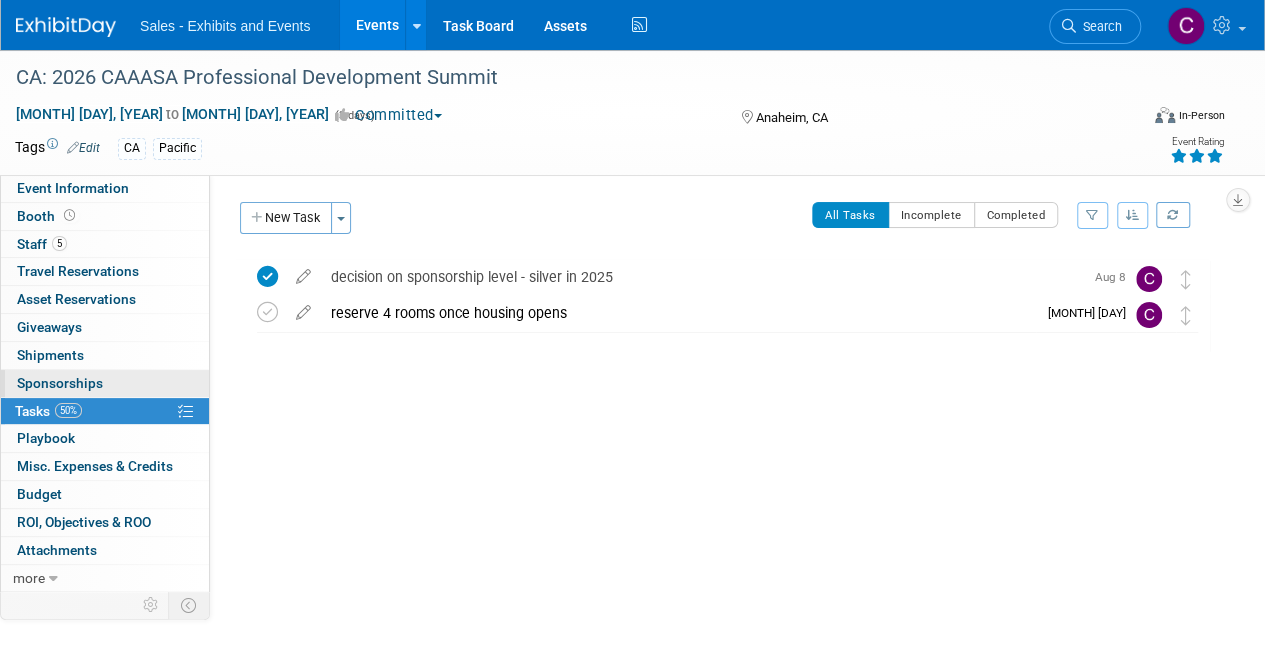 click on "Sponsorships 0" at bounding box center (60, 383) 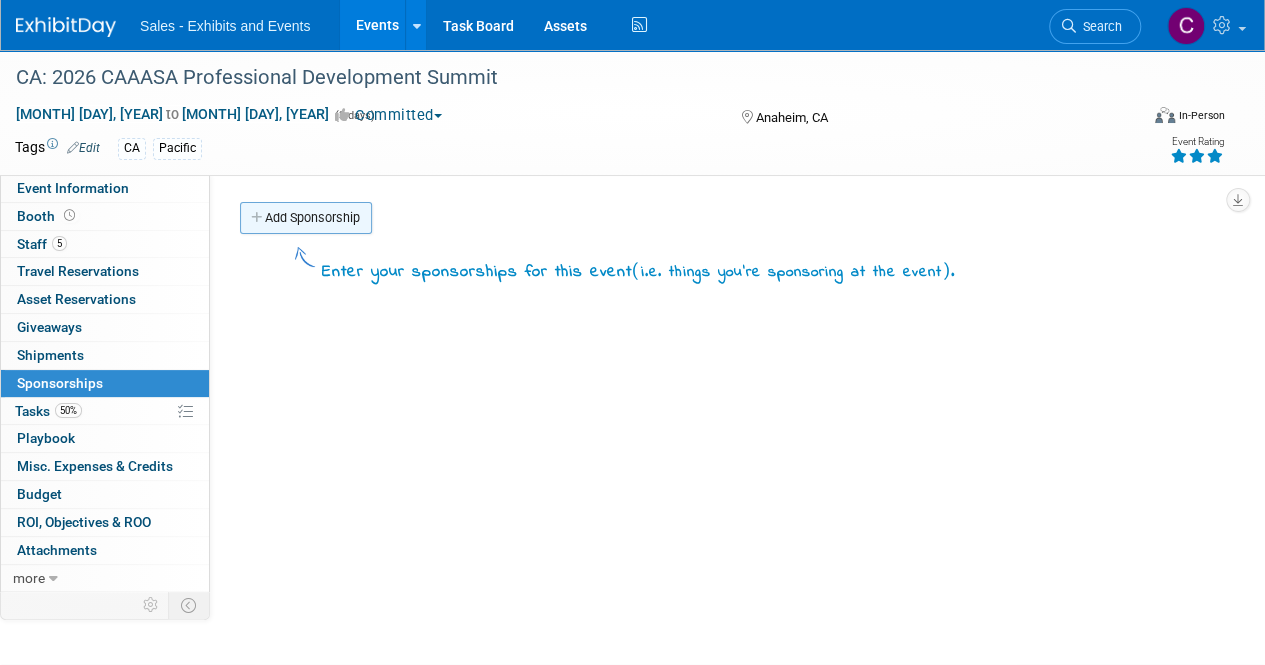 click on "Add Sponsorship" at bounding box center (306, 218) 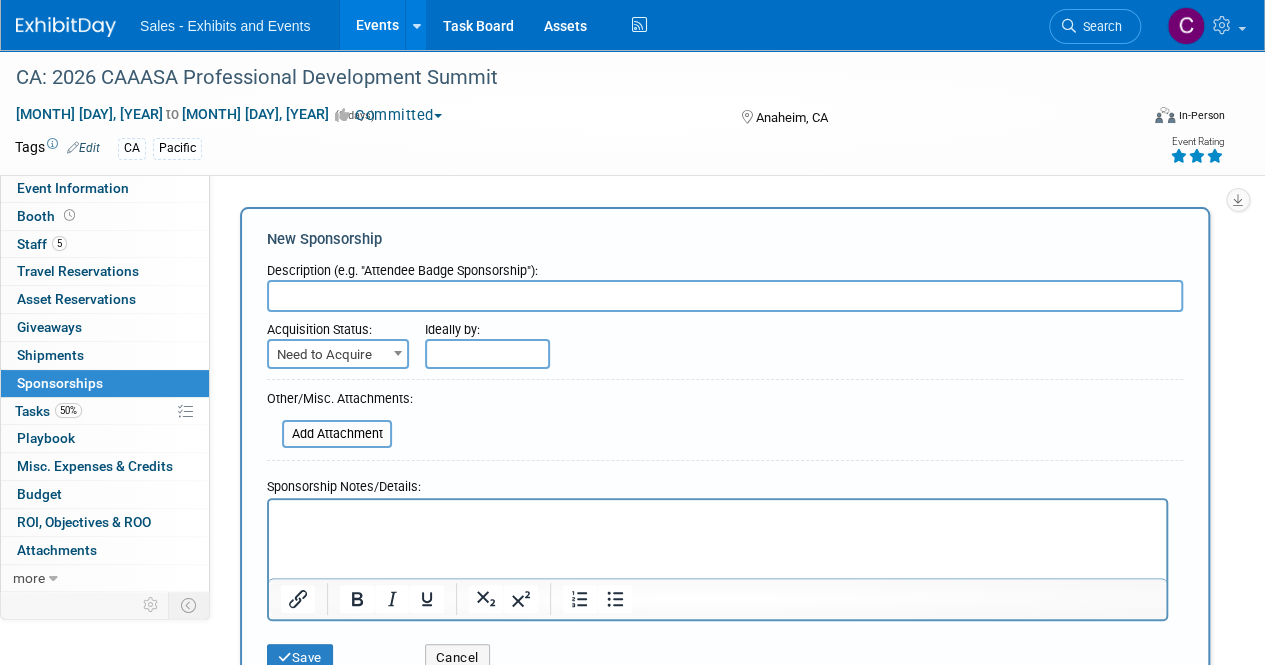 scroll, scrollTop: 0, scrollLeft: 0, axis: both 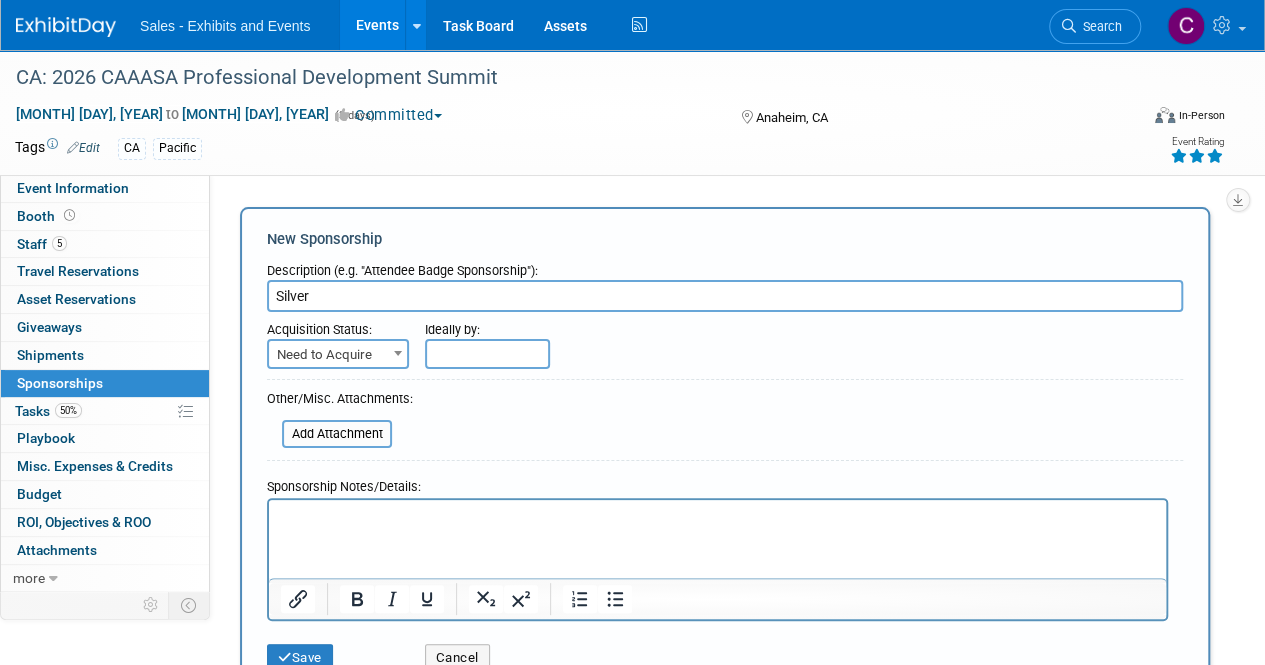type on "Silver" 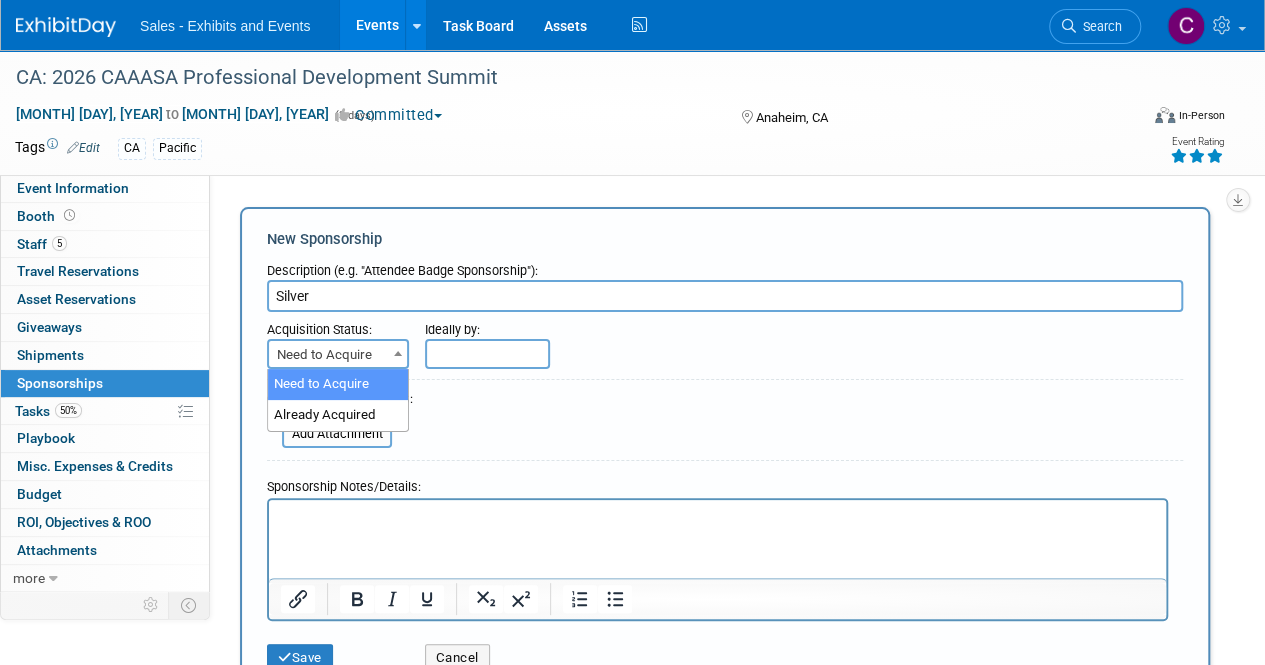 click on "Need to Acquire" at bounding box center [338, 355] 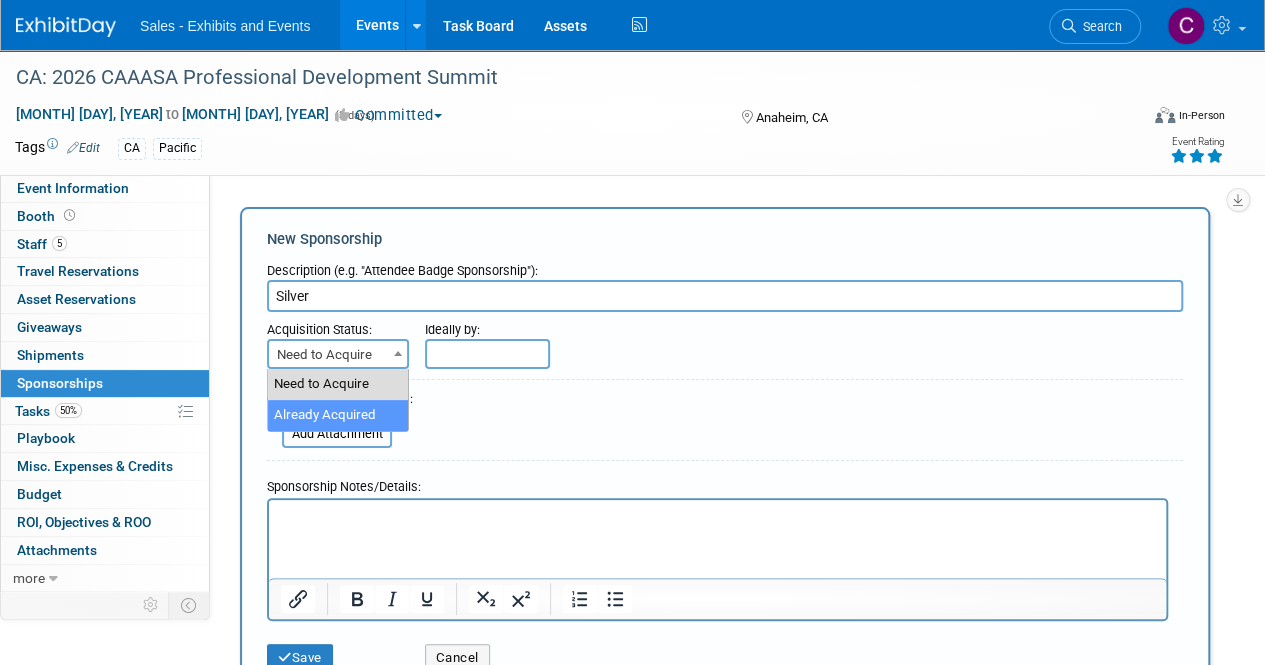 select on "2" 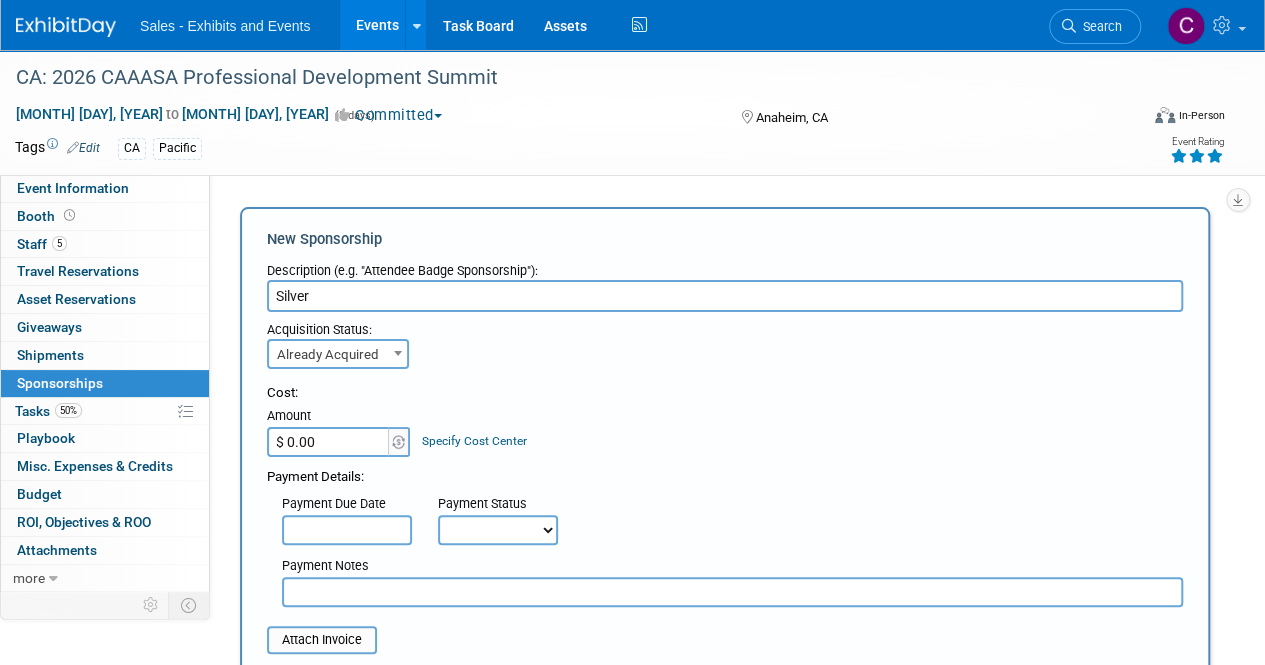 click at bounding box center [732, 592] 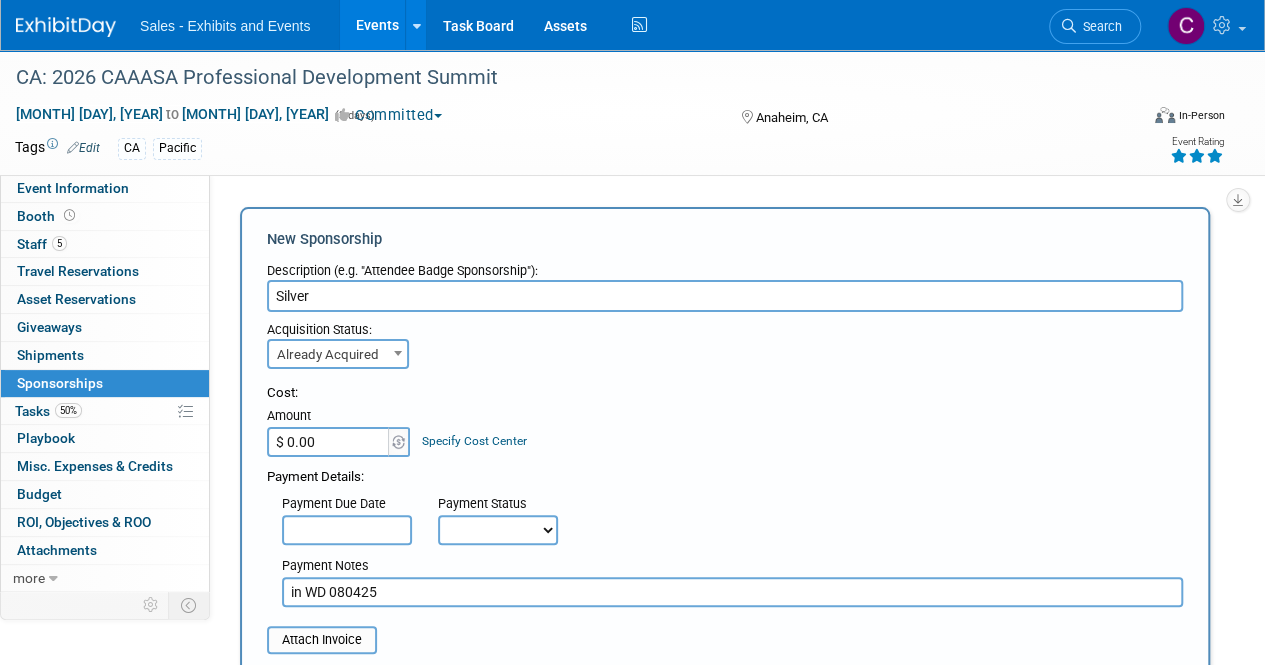 type on "in WD 080425" 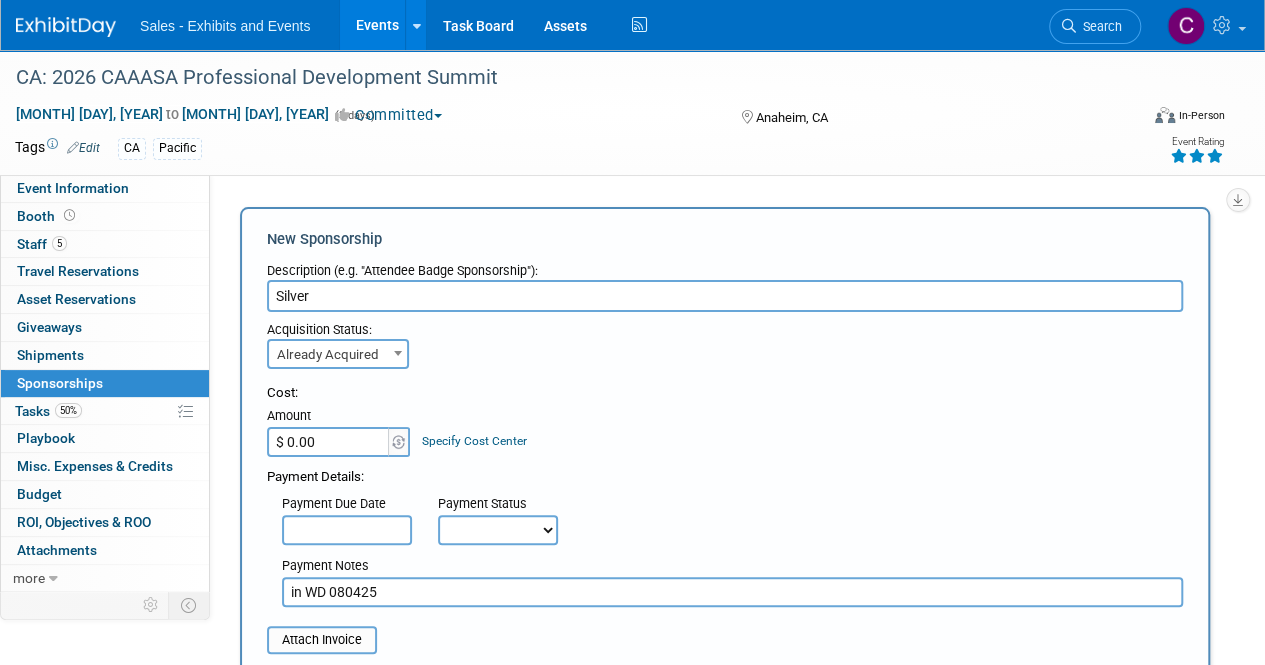 click on "Not Paid Yet
Partially Paid
Paid in Full" at bounding box center [498, 530] 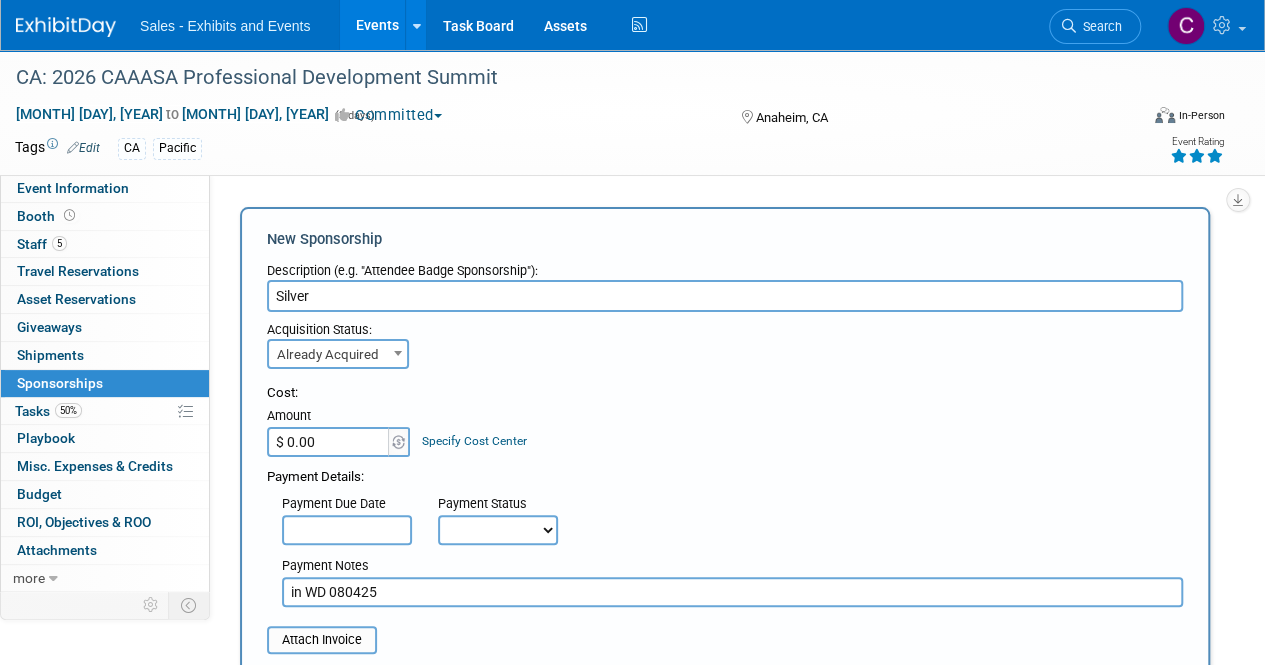 select on "1" 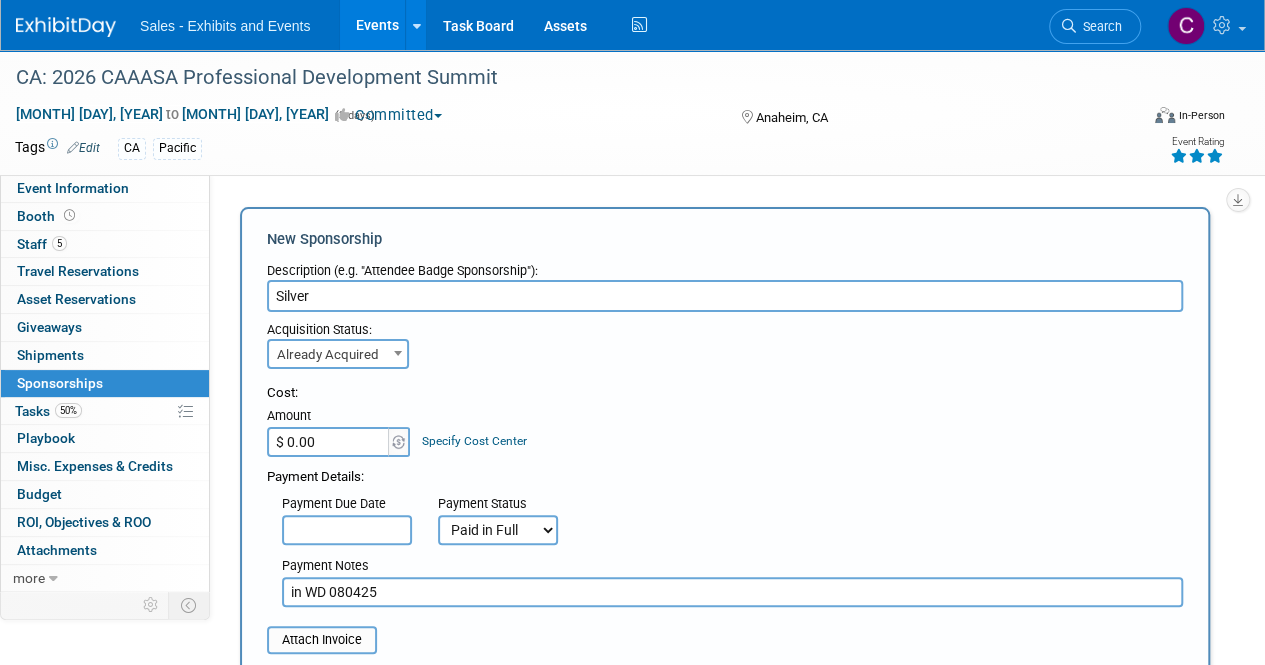 click on "Not Paid Yet
Partially Paid
Paid in Full" at bounding box center (498, 530) 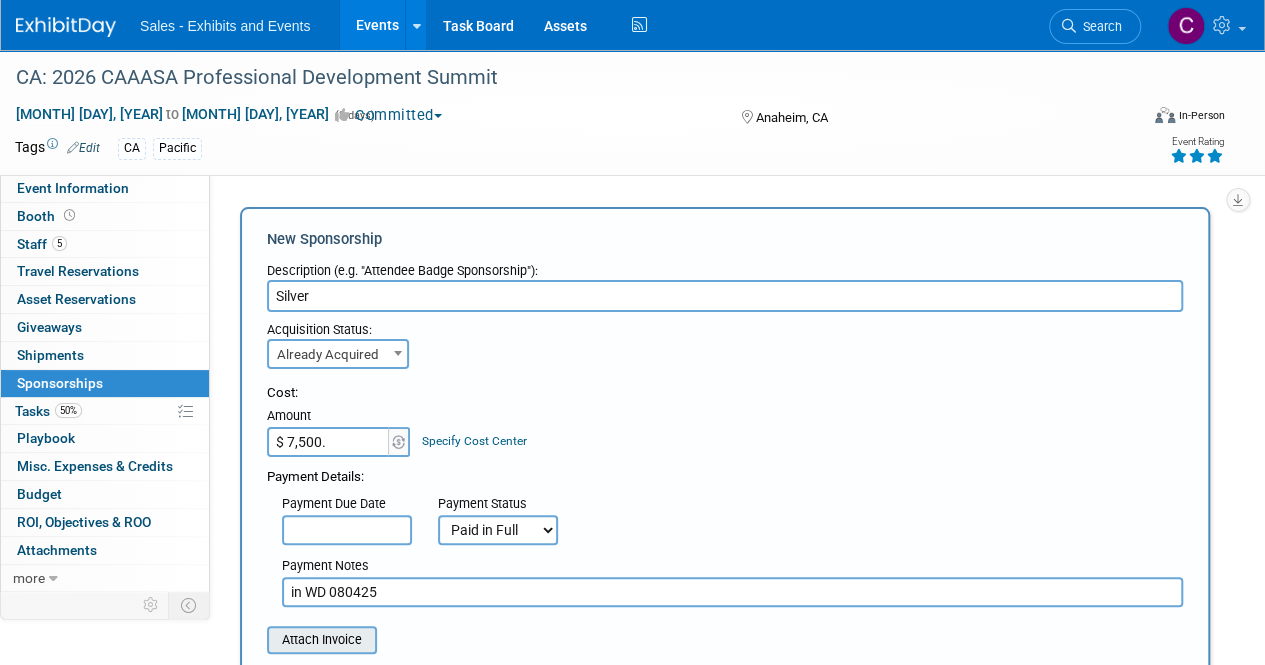 type on "$ 7,500.00" 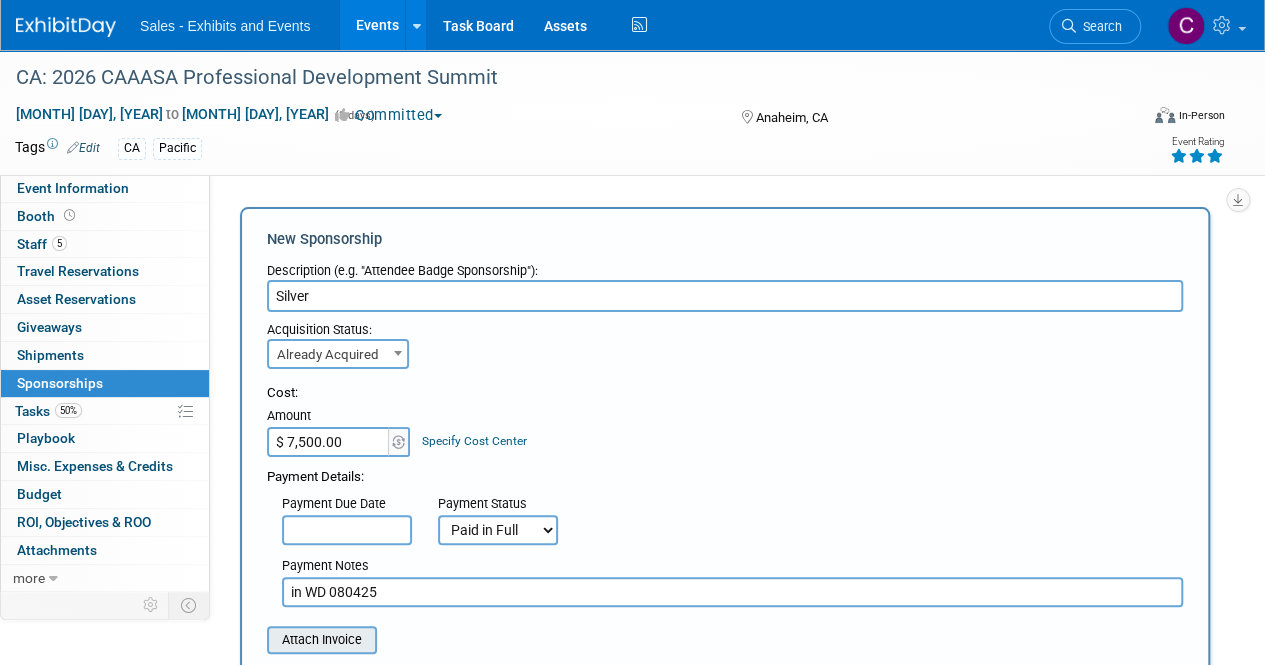 click at bounding box center [256, 640] 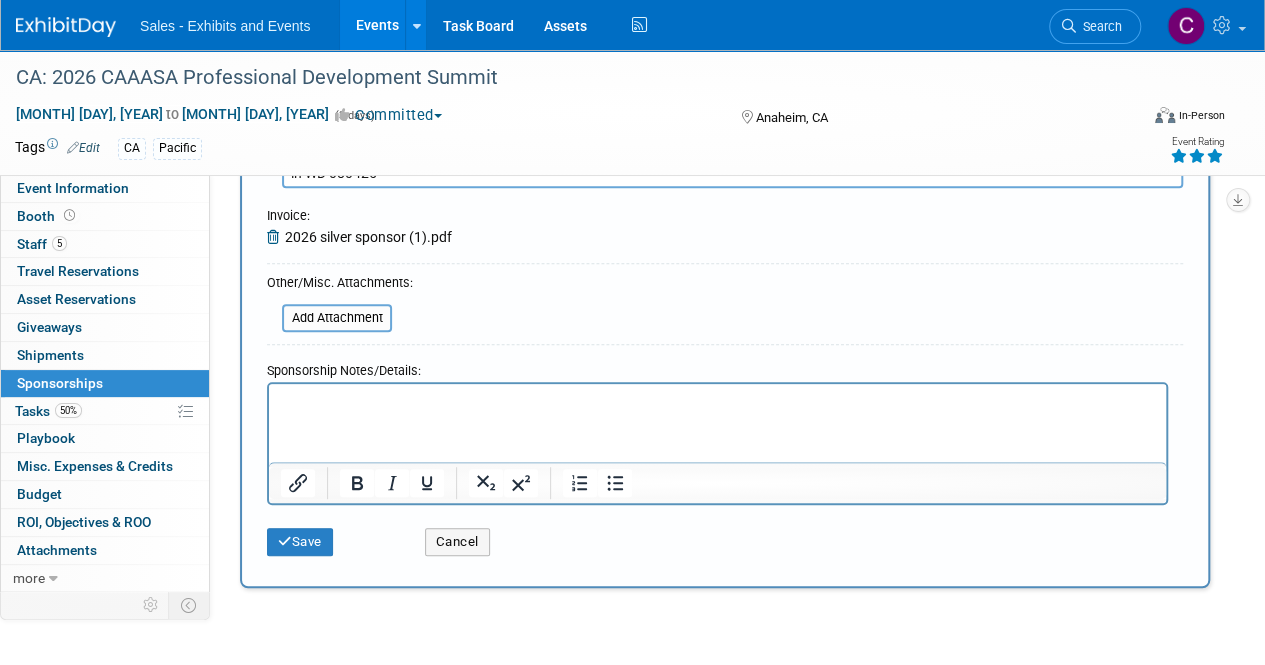 scroll, scrollTop: 504, scrollLeft: 0, axis: vertical 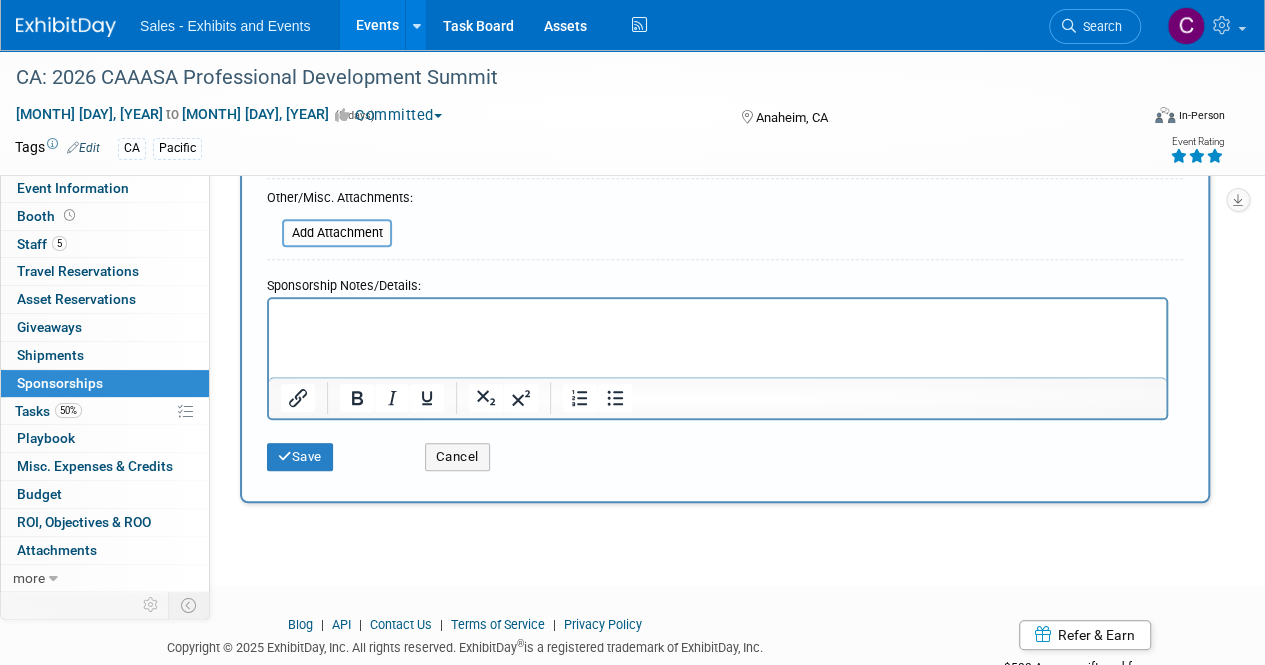 click at bounding box center [717, 312] 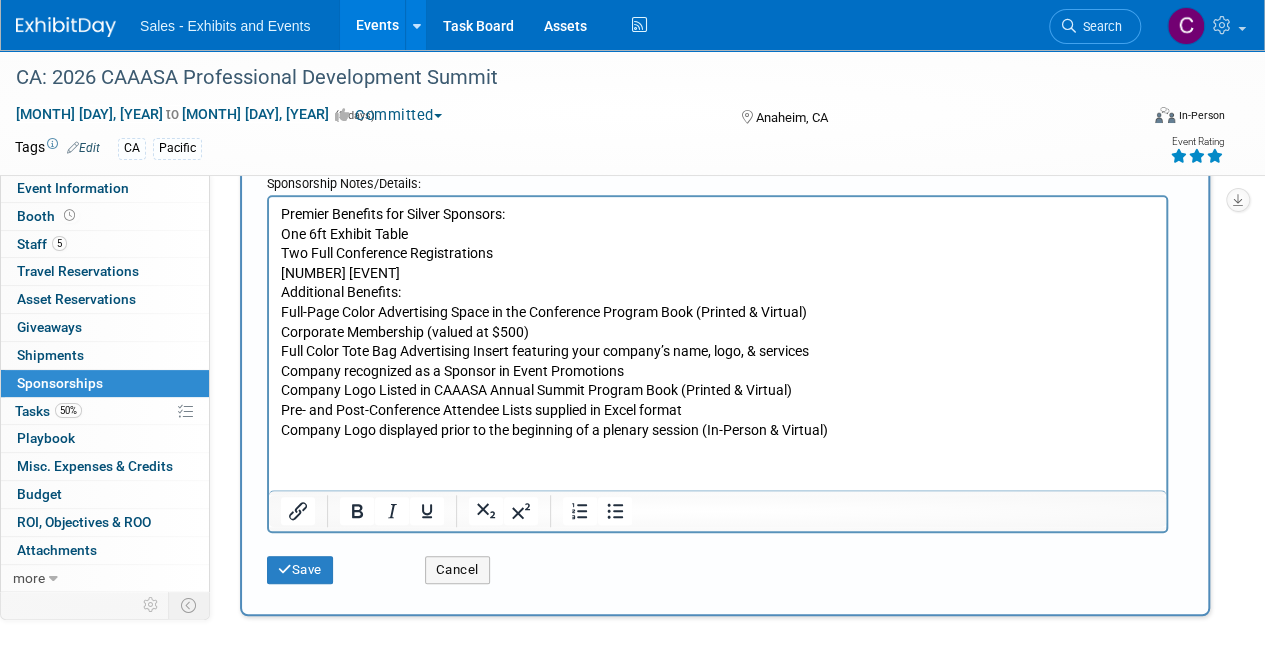 scroll, scrollTop: 621, scrollLeft: 0, axis: vertical 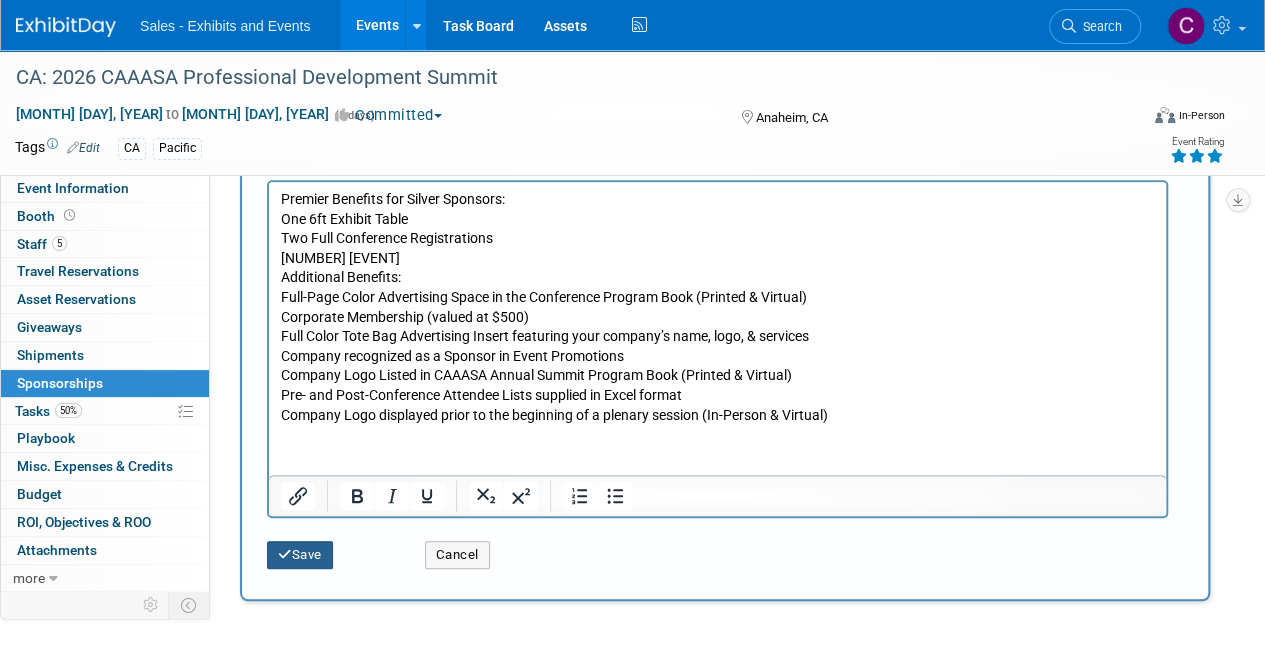 click on "Save" at bounding box center [300, 555] 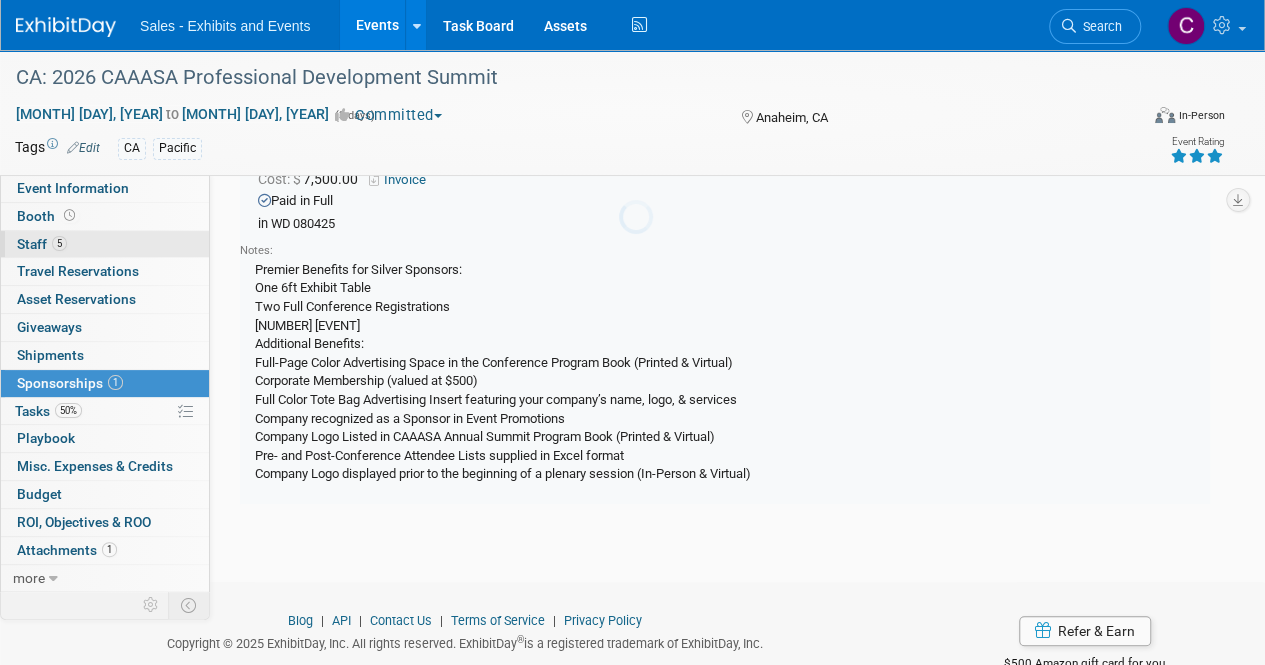 scroll, scrollTop: 42, scrollLeft: 0, axis: vertical 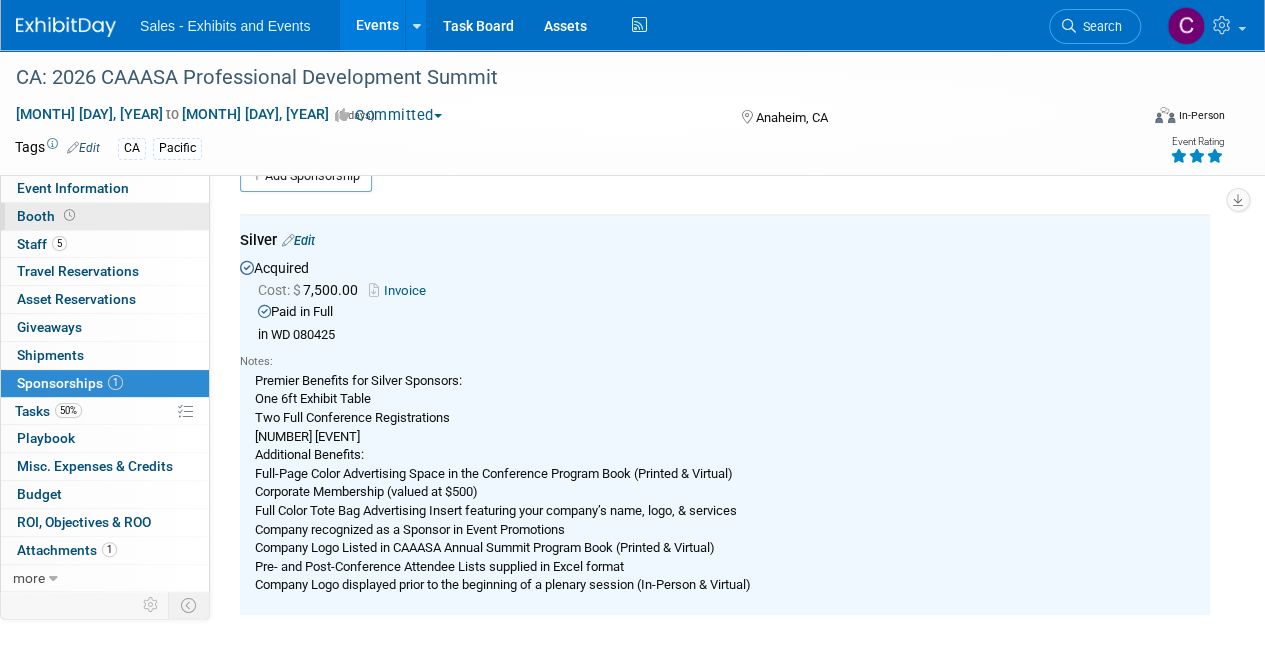 click on "Booth" at bounding box center (48, 216) 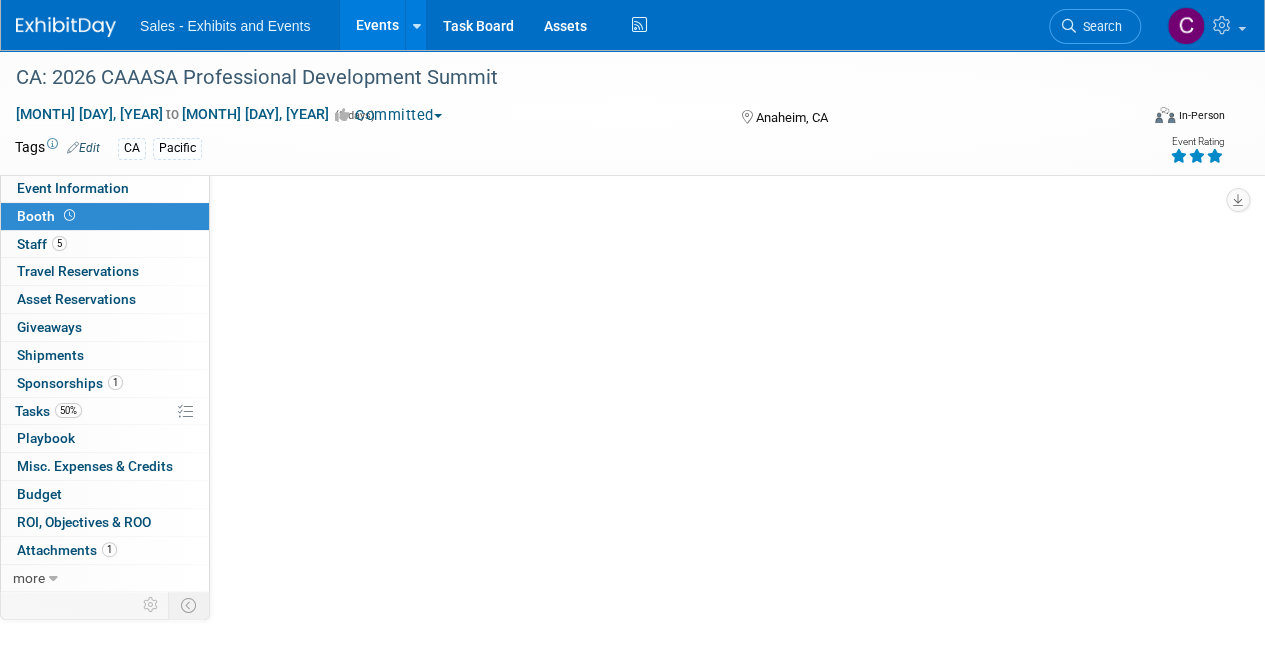 scroll, scrollTop: 0, scrollLeft: 0, axis: both 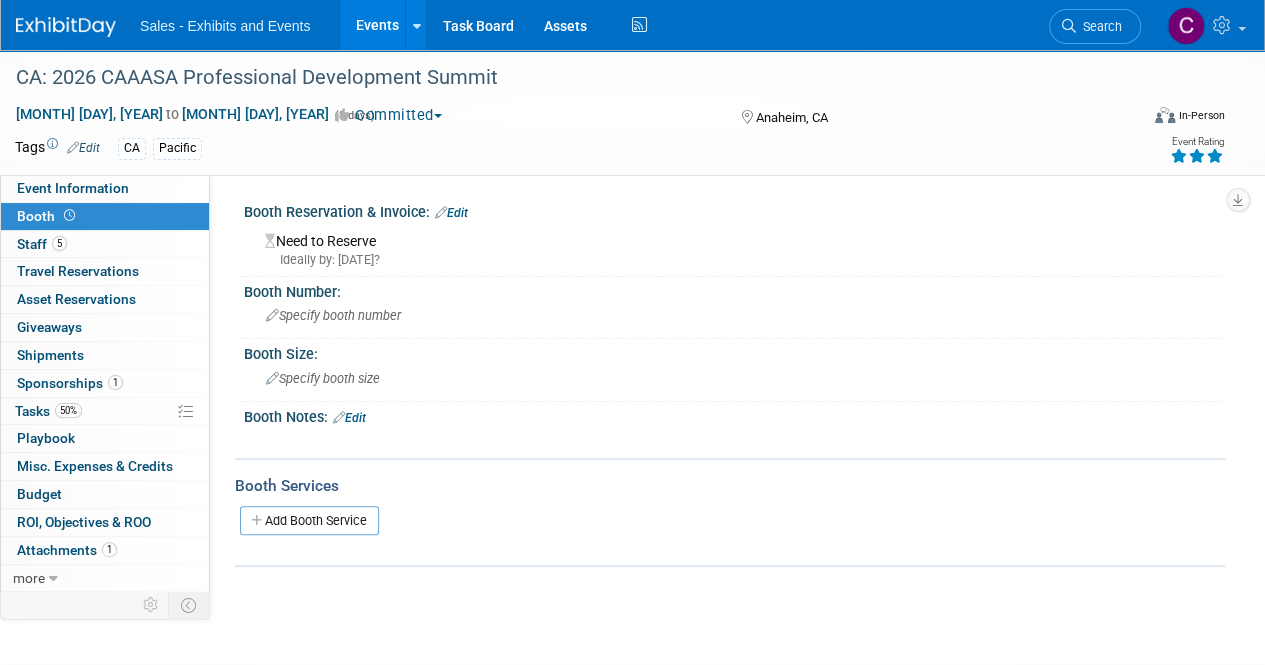 click on "Edit" at bounding box center (451, 213) 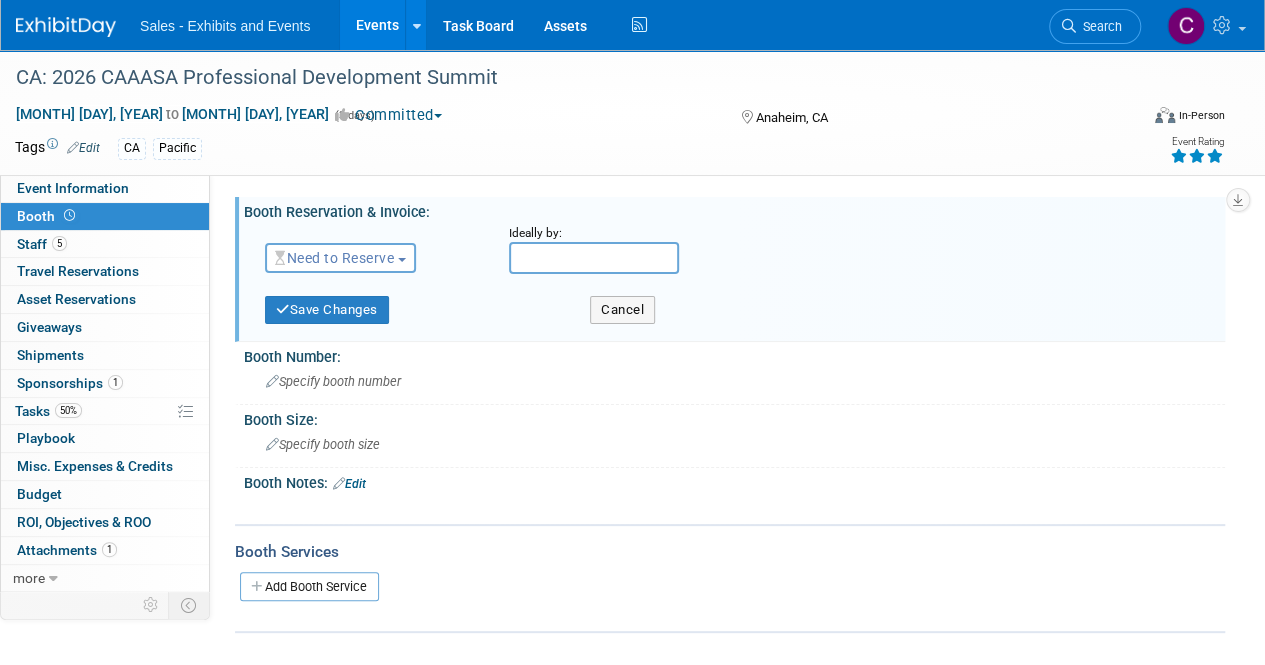 click on "Need to Reserve" at bounding box center [334, 258] 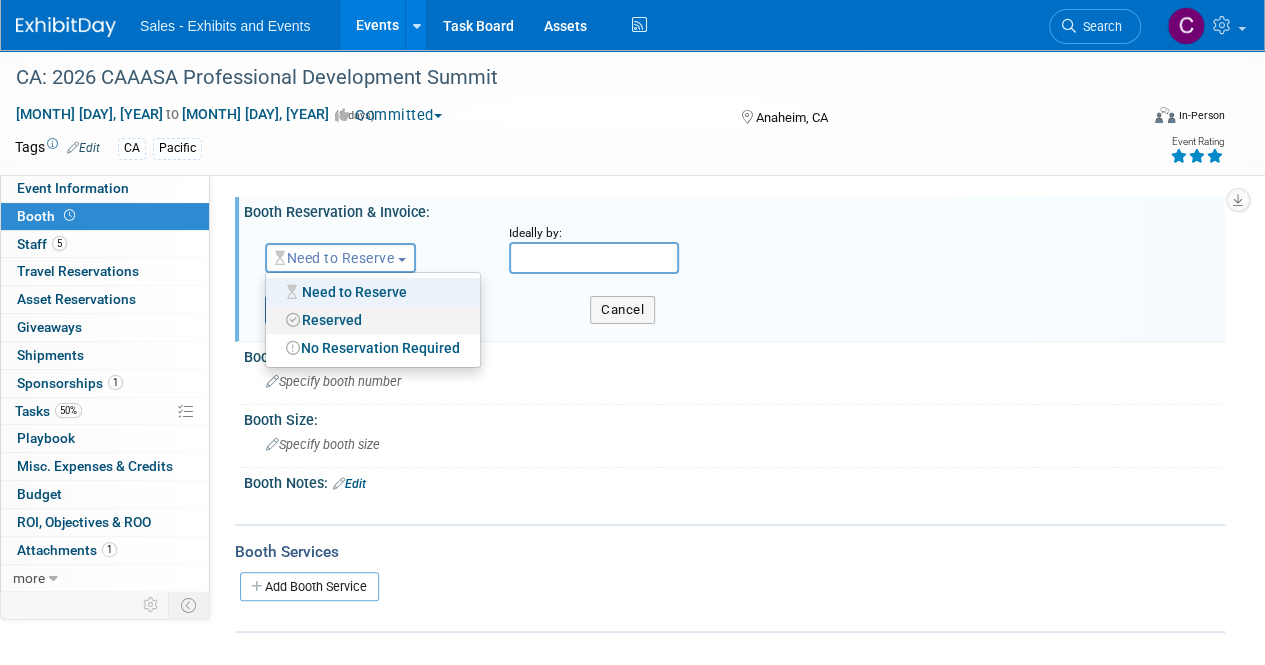 click on "Reserved" at bounding box center (373, 320) 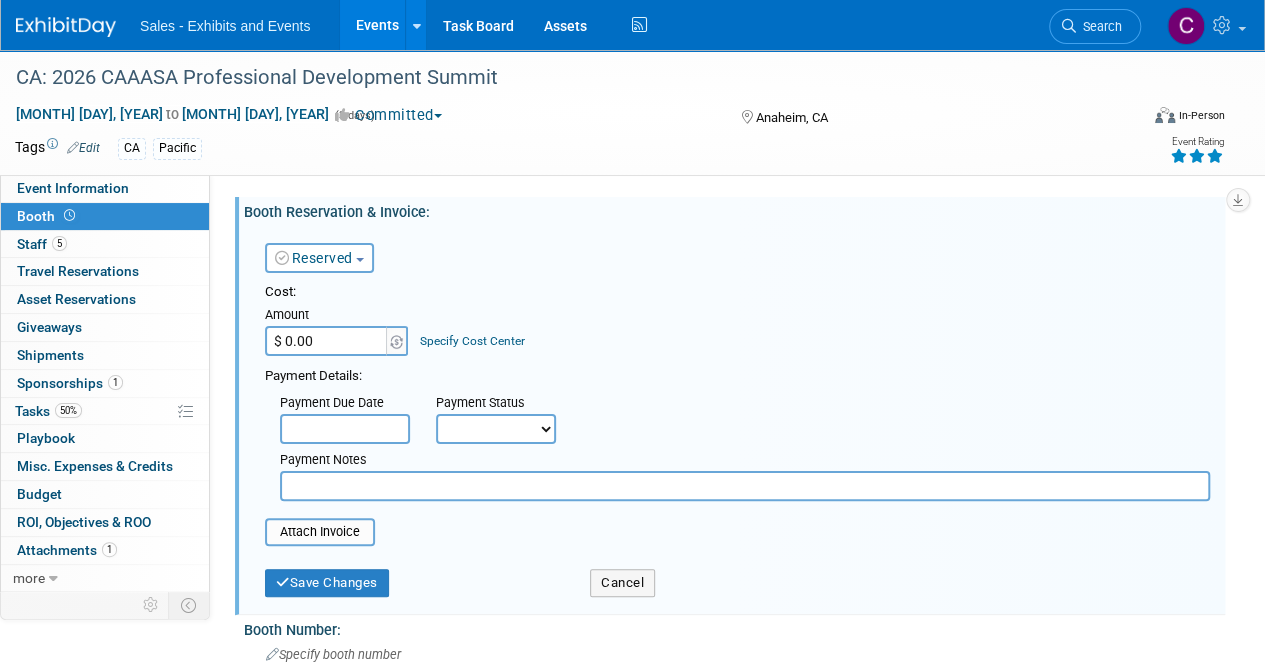 click at bounding box center [745, 486] 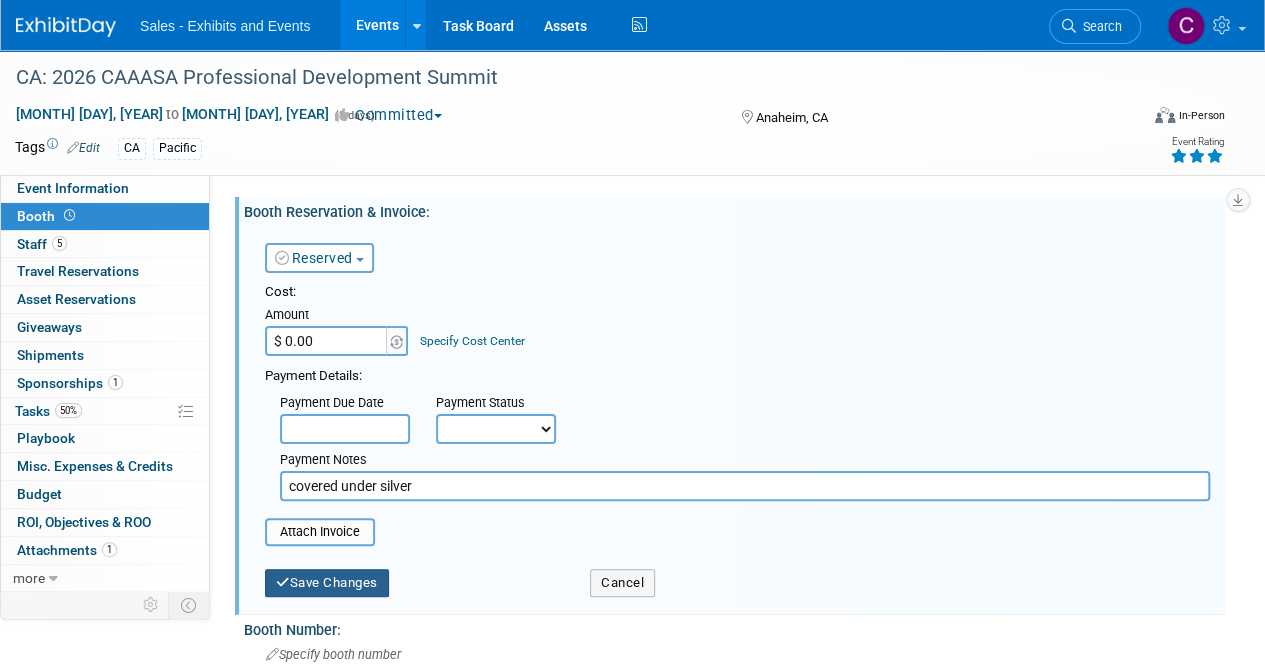 type on "covered under silver" 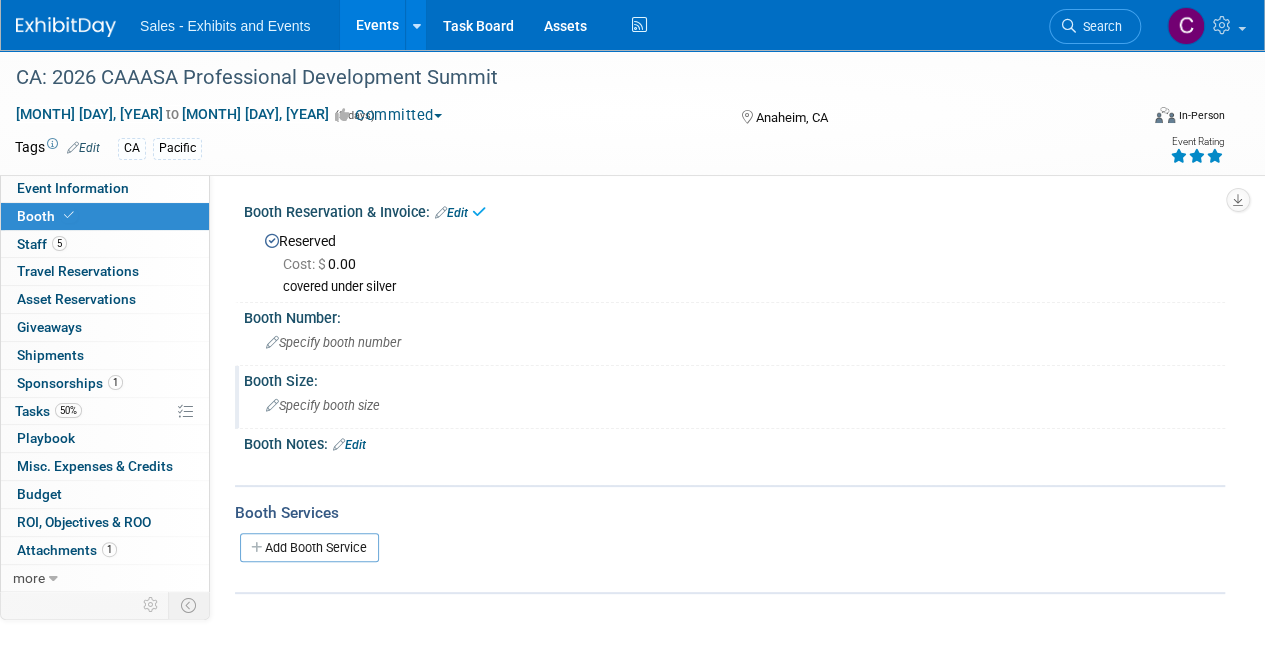 click on "Specify booth size" at bounding box center (323, 405) 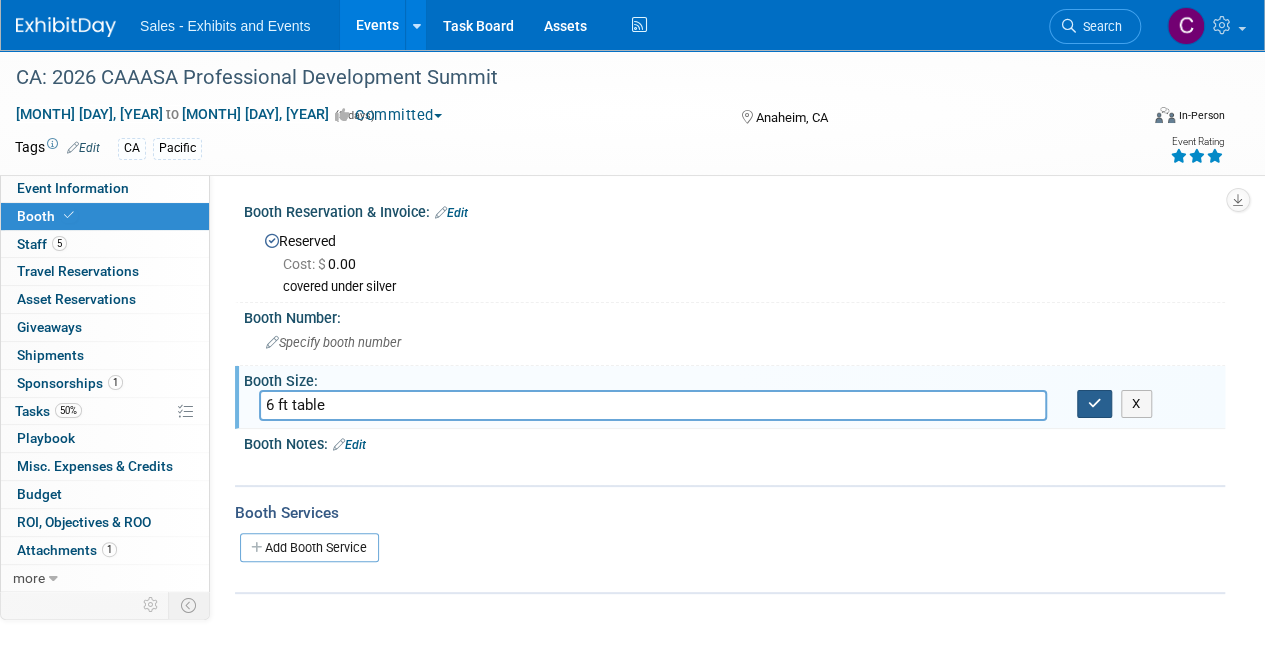 type on "6 ft table" 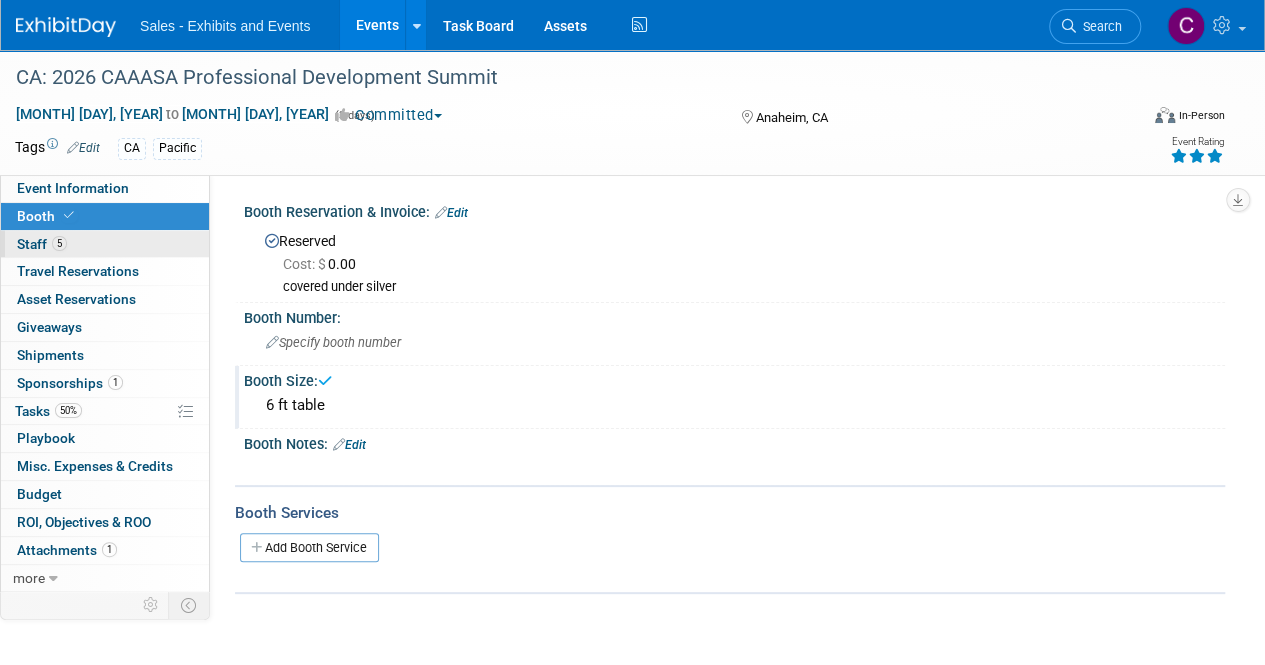 click on "Staff 5" at bounding box center (42, 244) 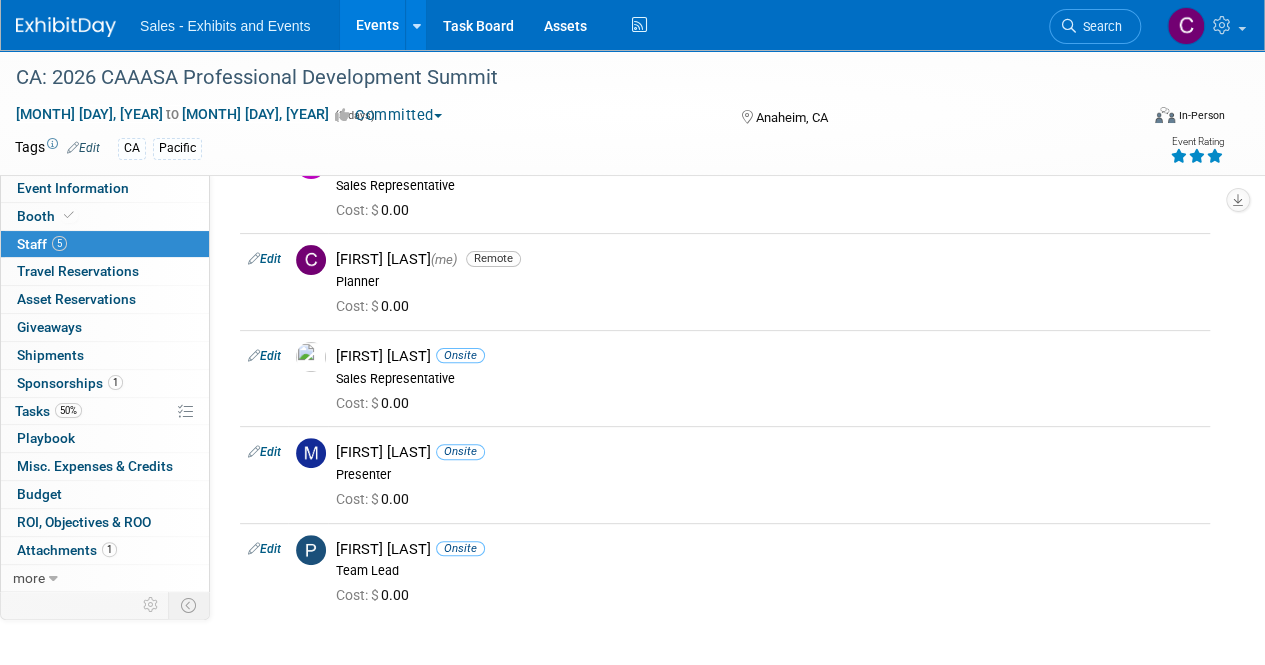 scroll, scrollTop: 152, scrollLeft: 0, axis: vertical 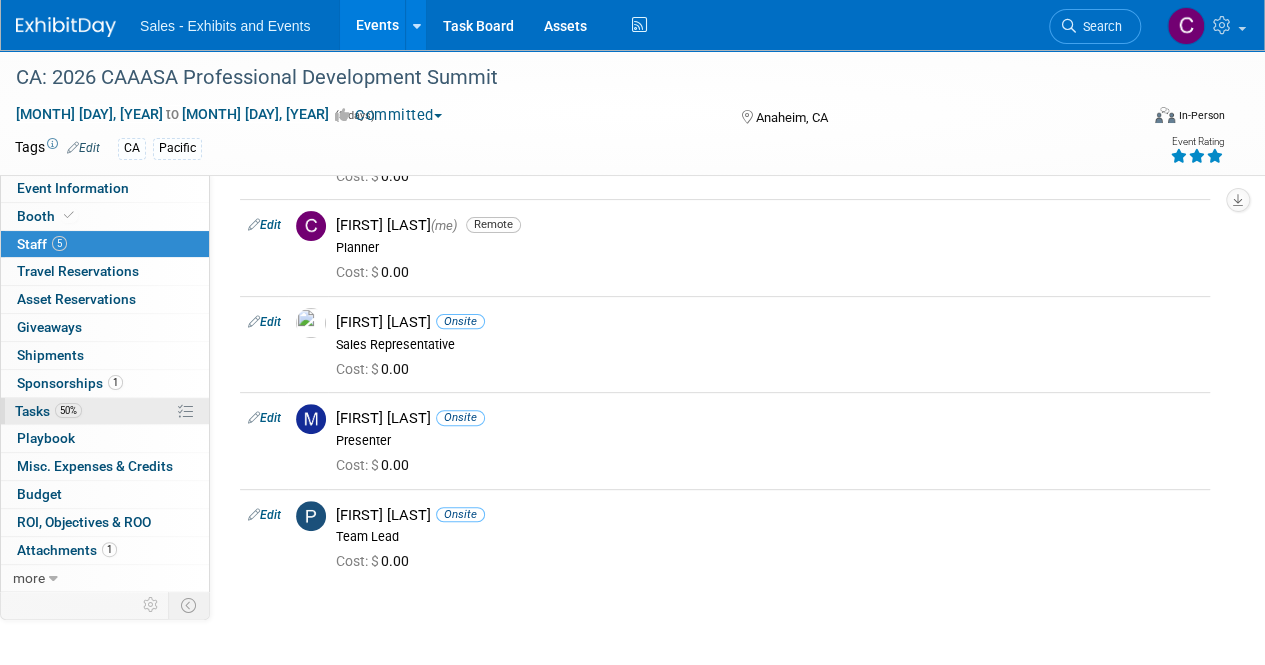 click on "Tasks 50%" at bounding box center [48, 411] 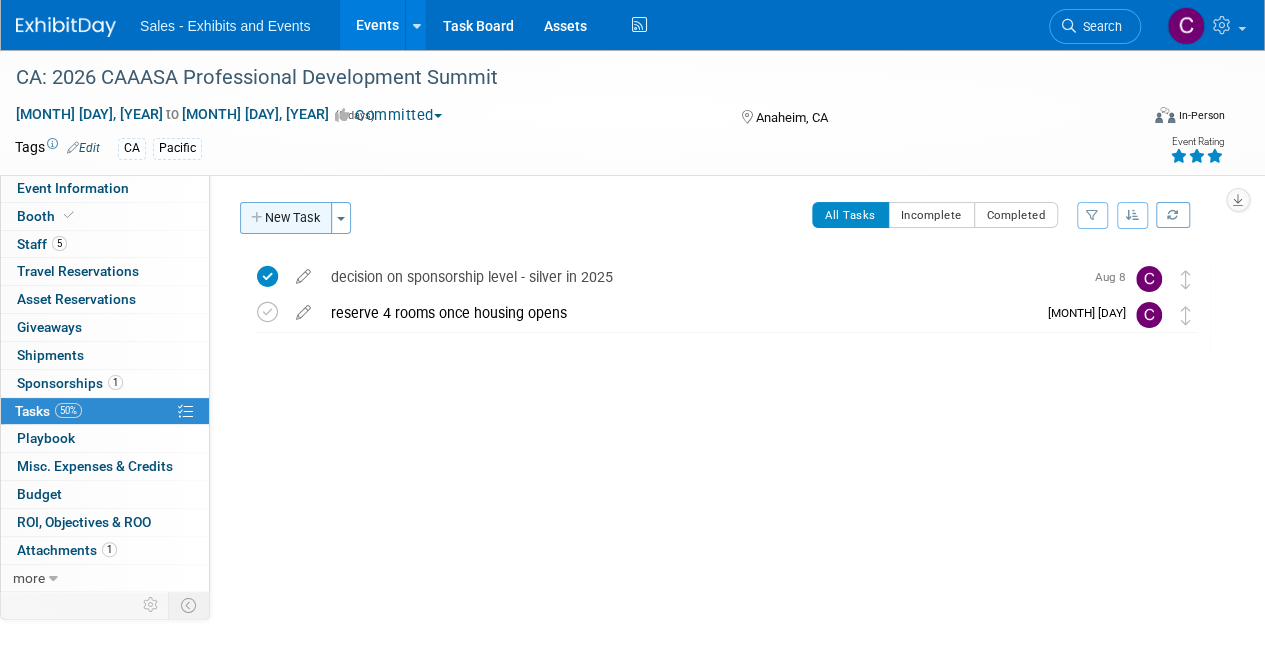 click on "New Task" at bounding box center (286, 218) 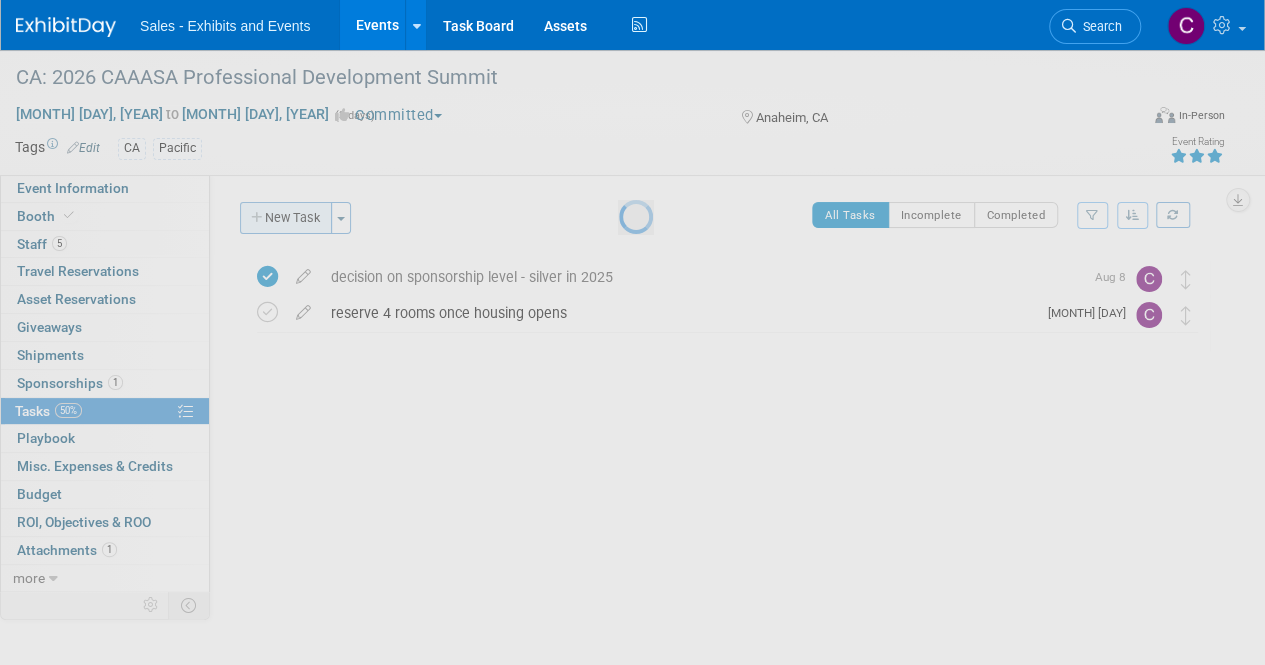 select on "7" 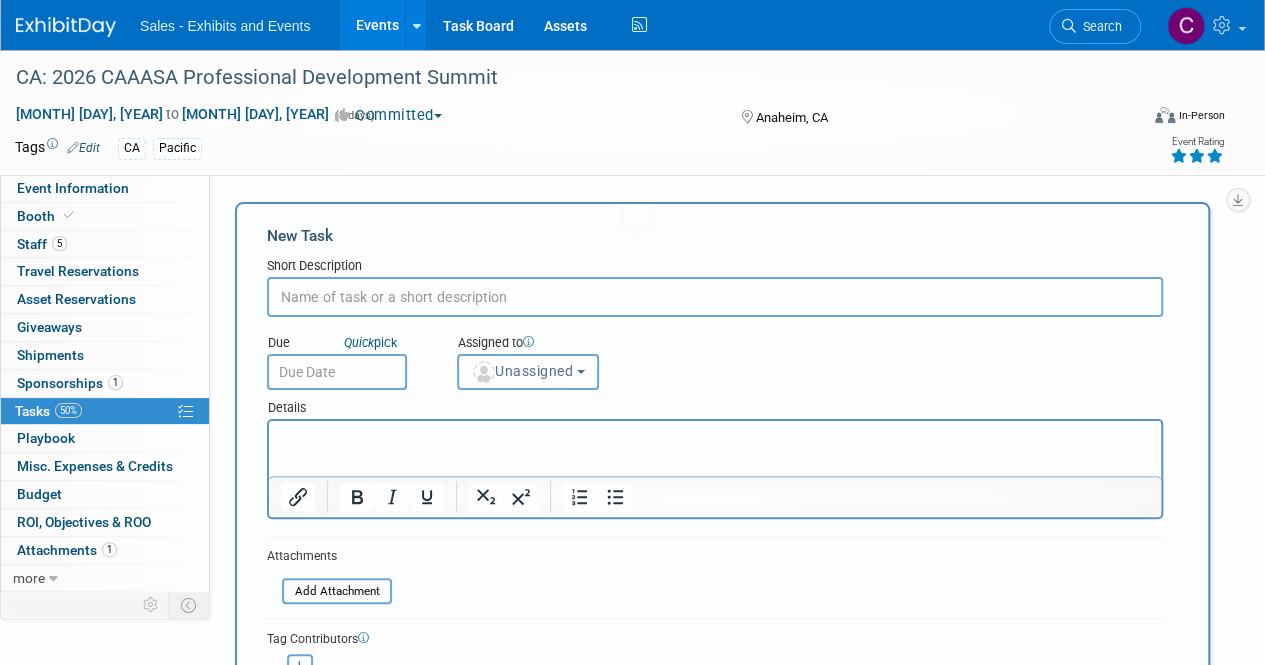 scroll, scrollTop: 0, scrollLeft: 0, axis: both 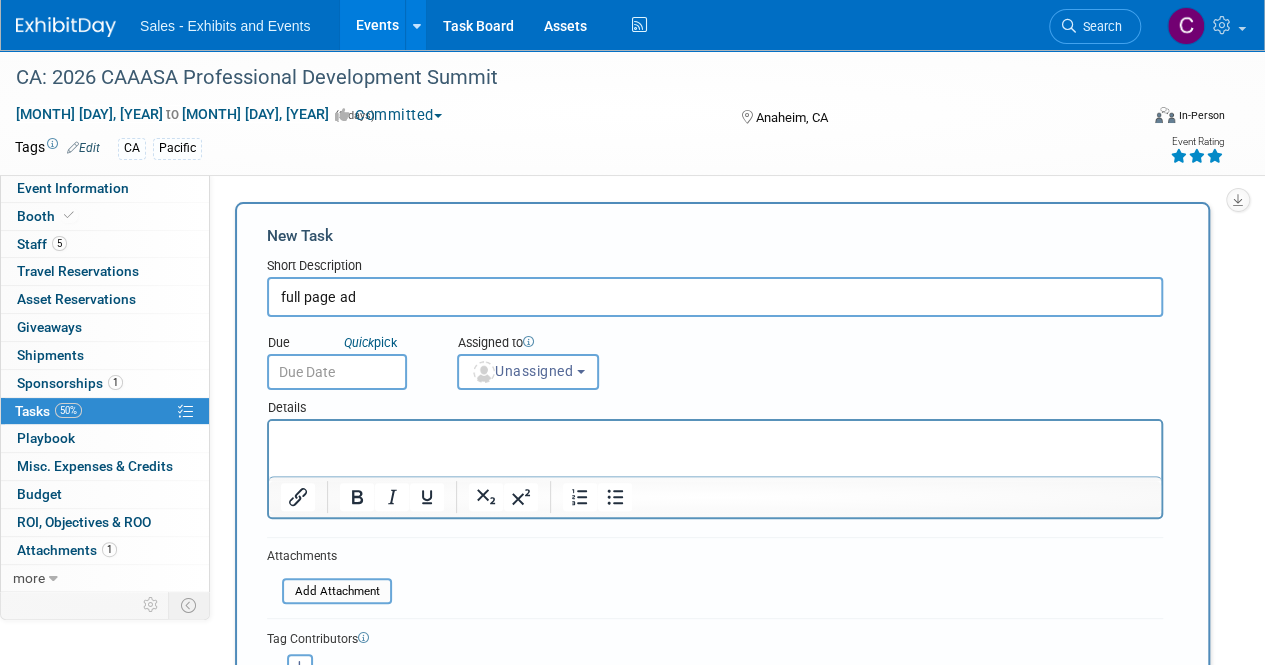 type on "full page ad" 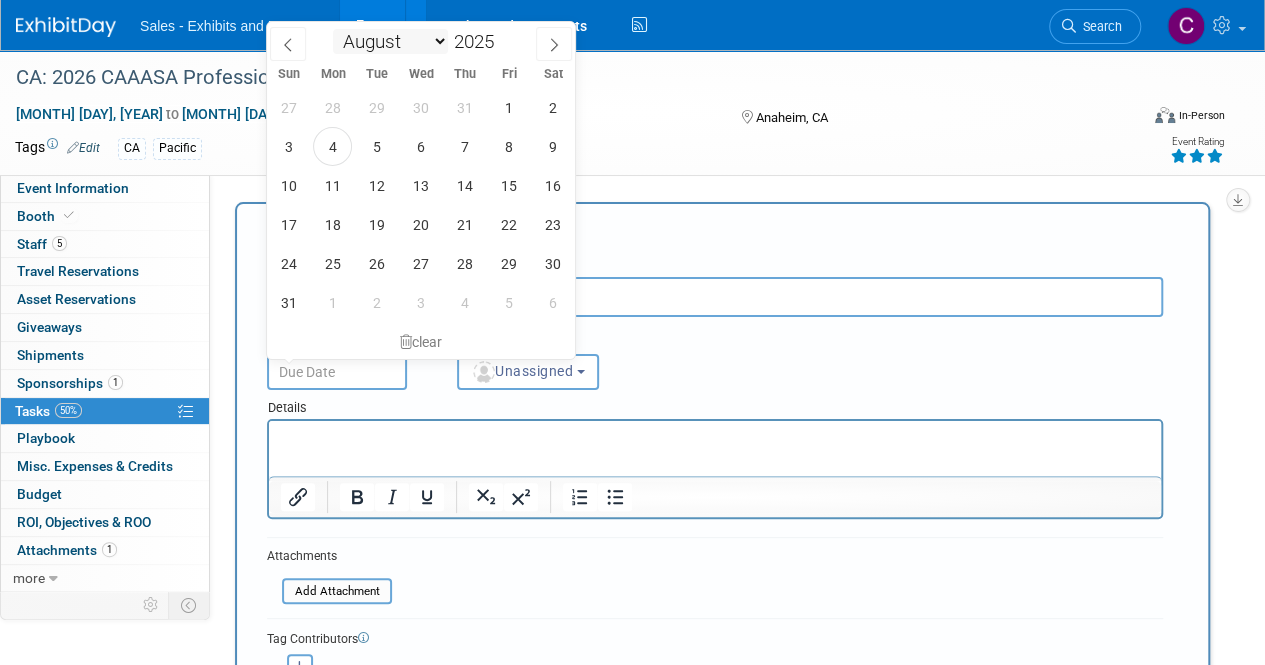 click on "January February March April May June July August September October November December" at bounding box center [390, 41] 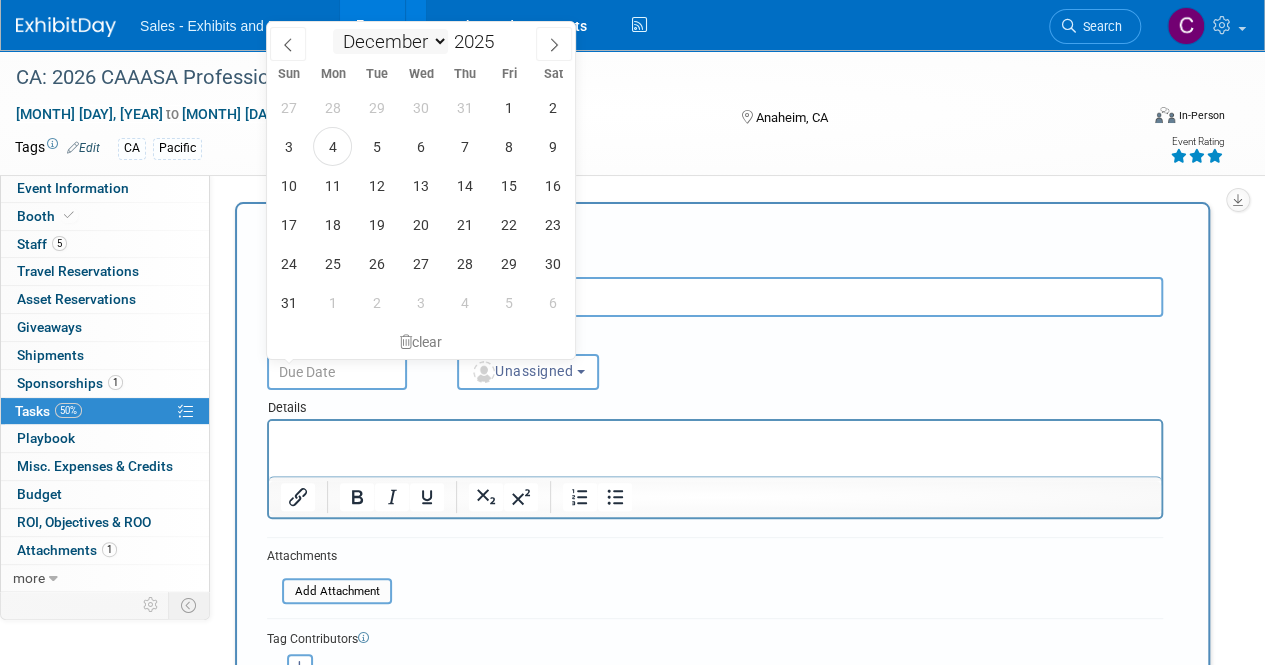 click on "January February March April May June July August September October November December" at bounding box center (390, 41) 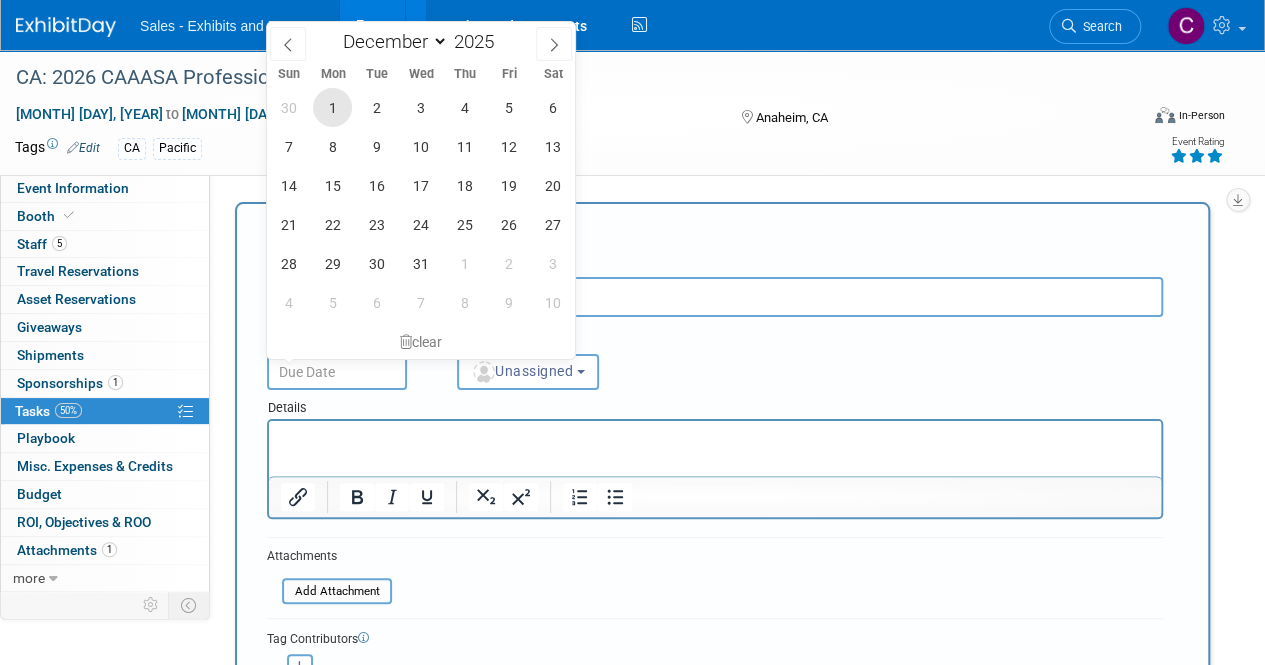 click on "1" at bounding box center [332, 107] 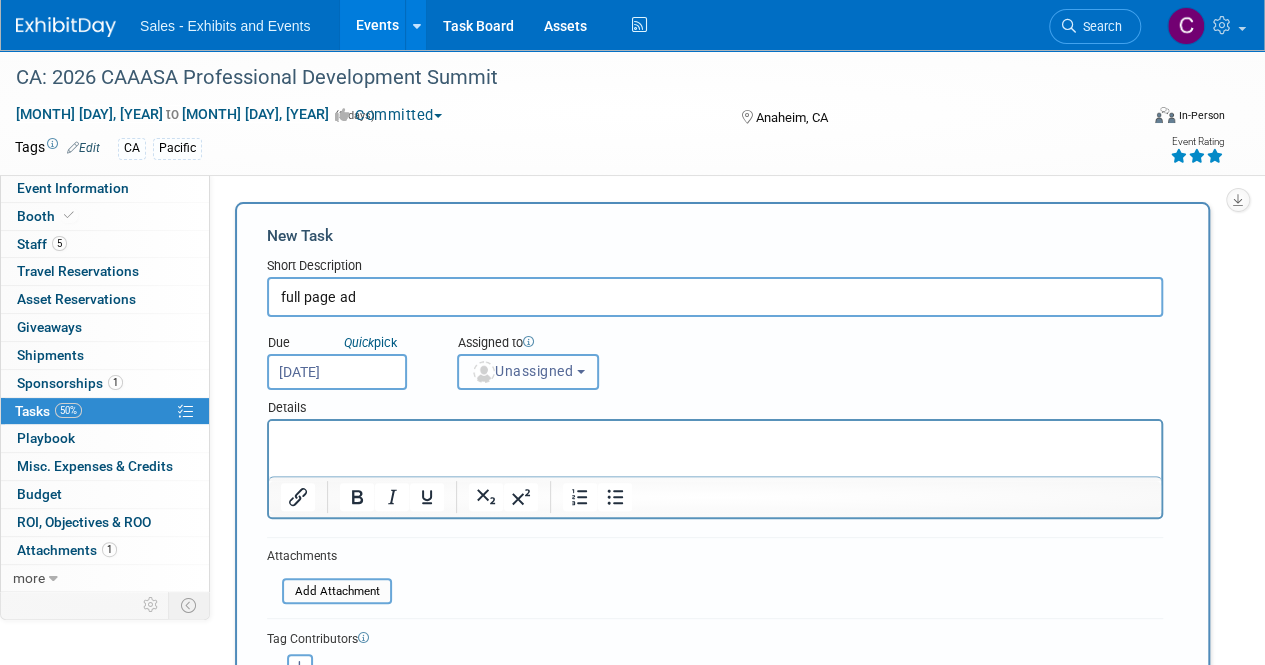 click on "Unassigned" at bounding box center (522, 371) 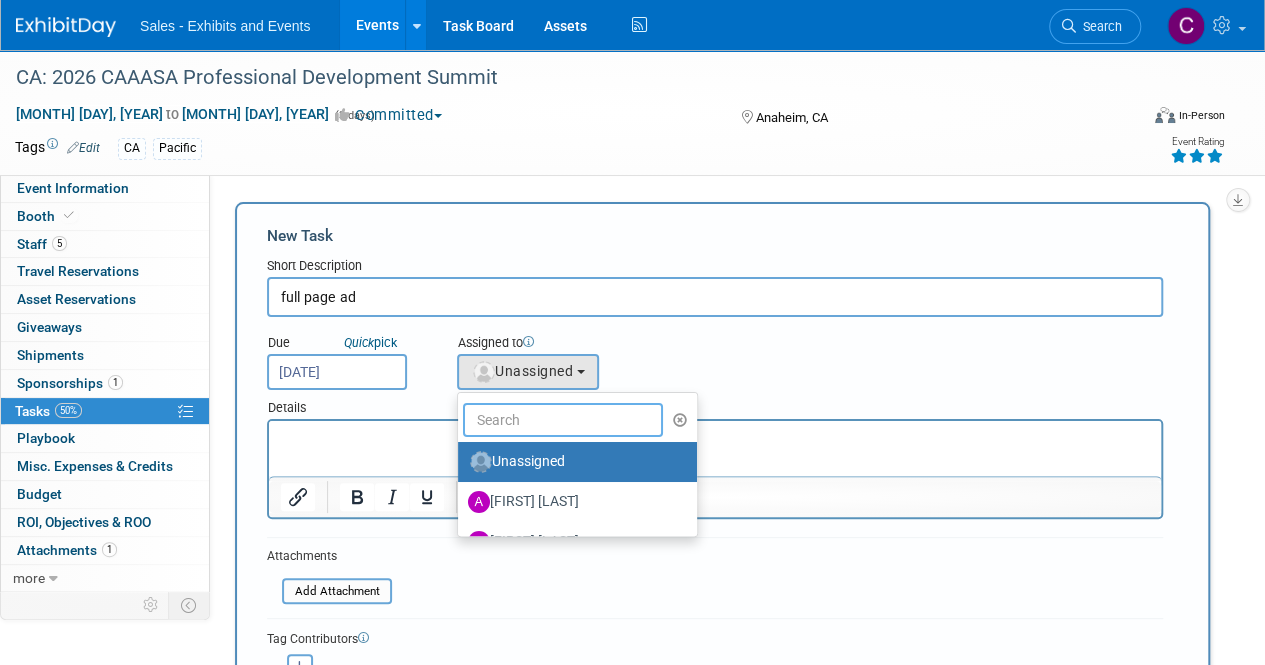 click at bounding box center [563, 420] 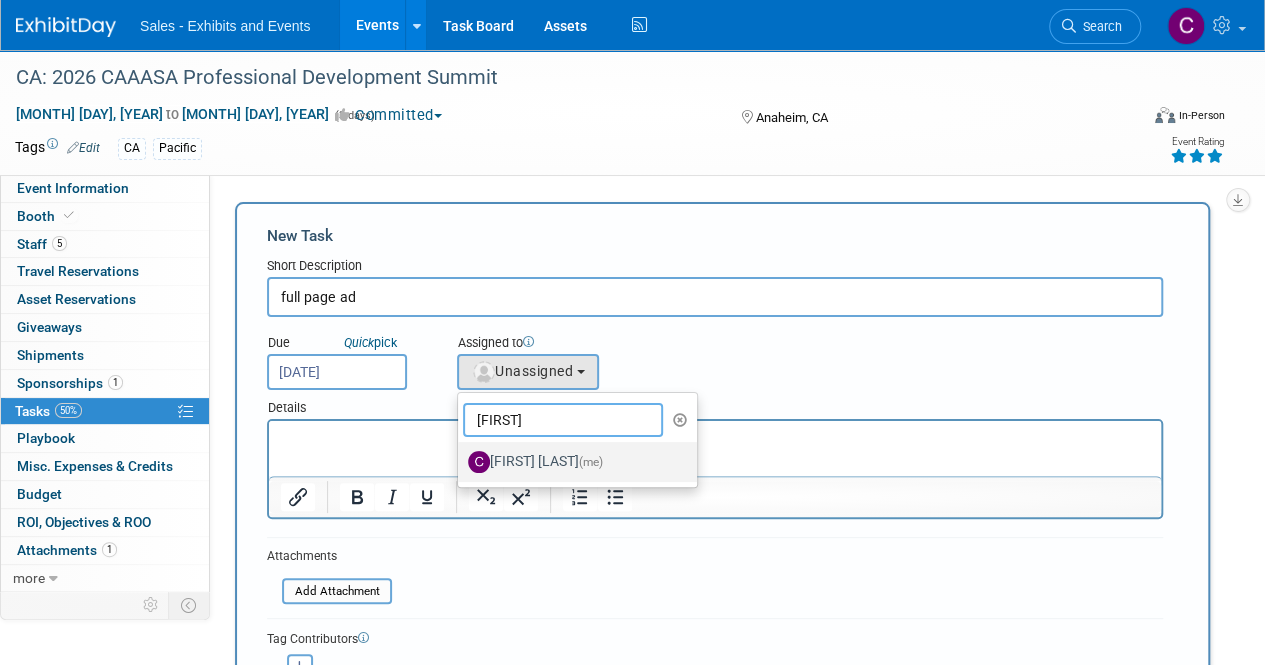 type on "[FIRST]" 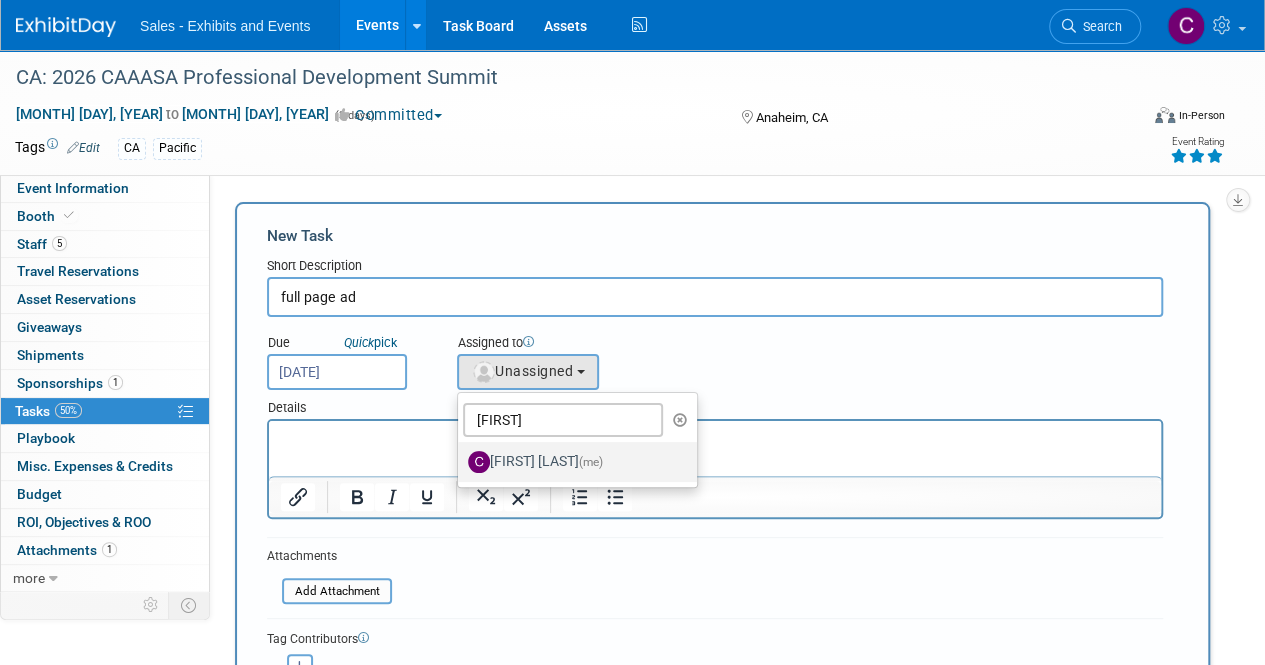 click on "(me)" at bounding box center (591, 462) 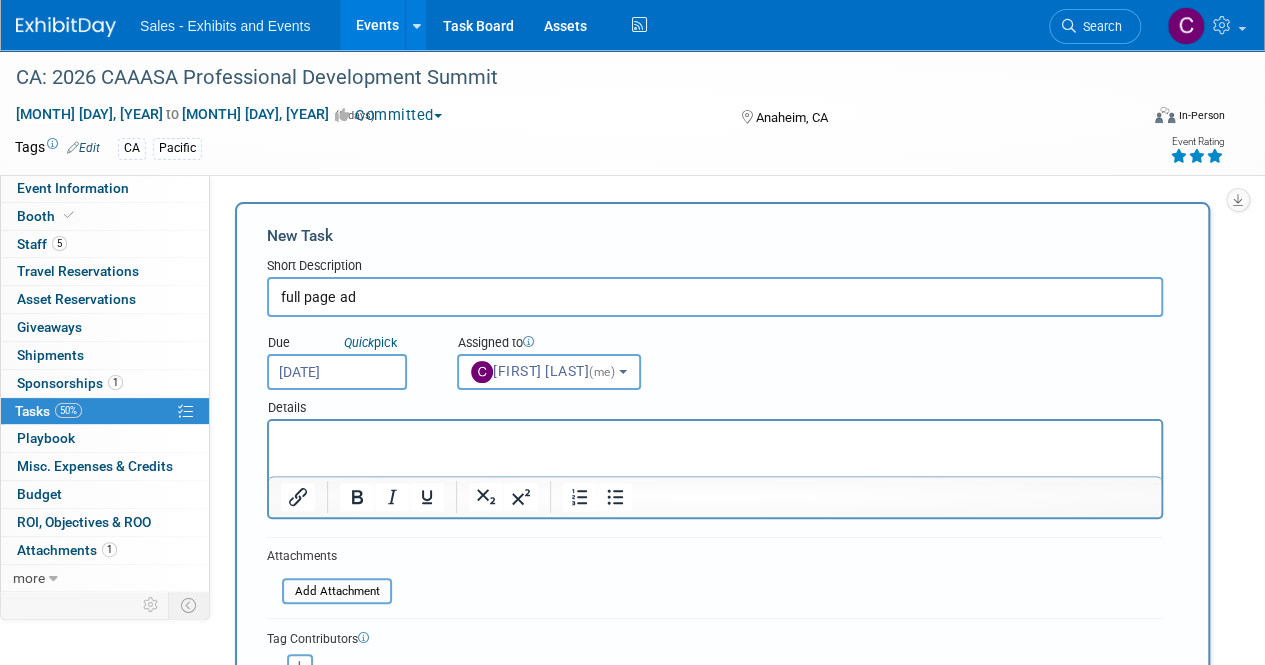 click at bounding box center [715, 439] 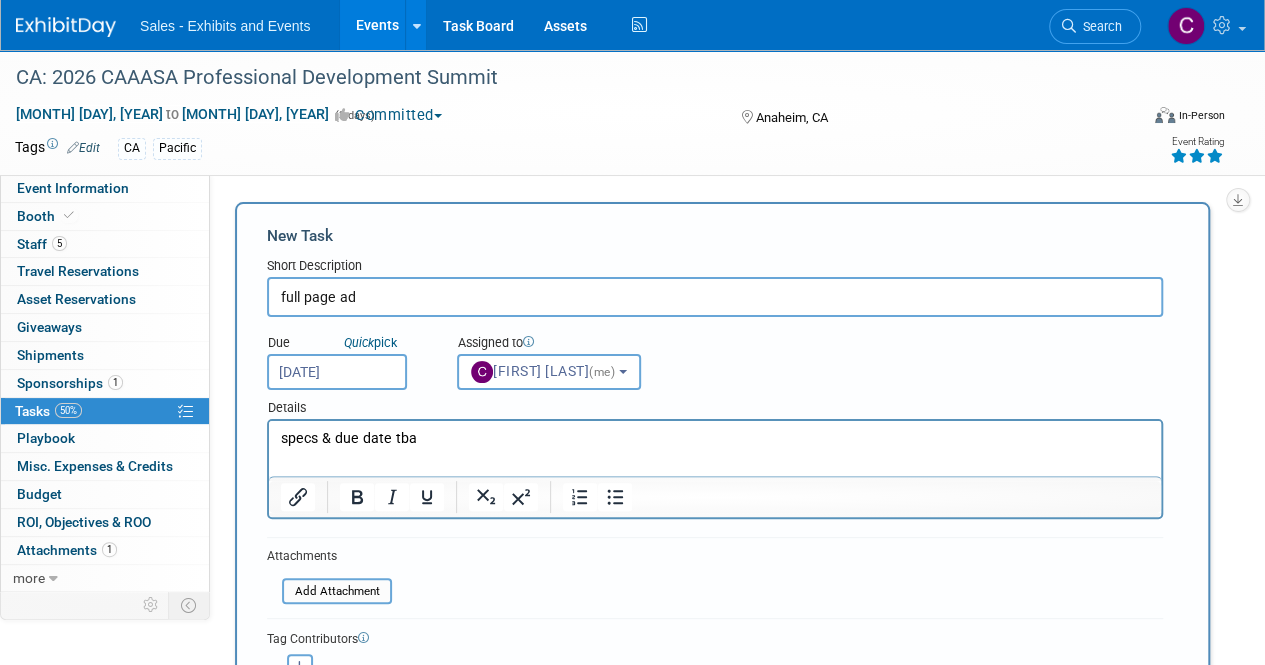 scroll, scrollTop: 112, scrollLeft: 0, axis: vertical 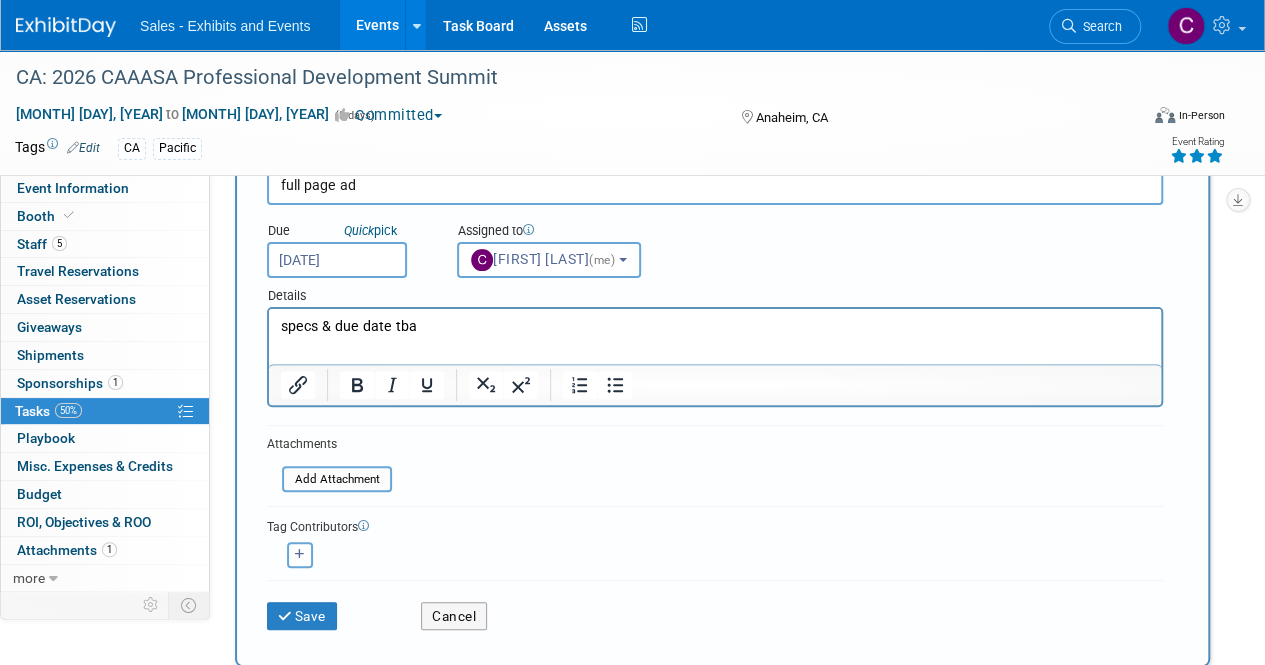 click on "full page ad" at bounding box center [715, 185] 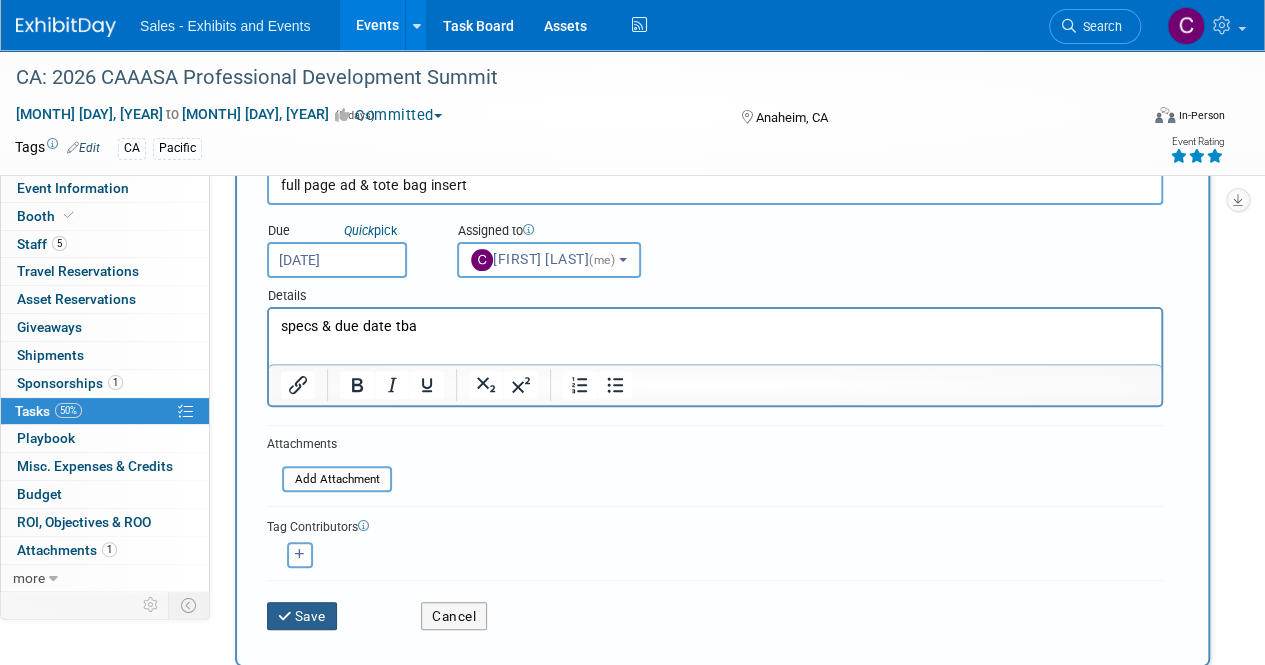type on "full page ad & tote bag insert" 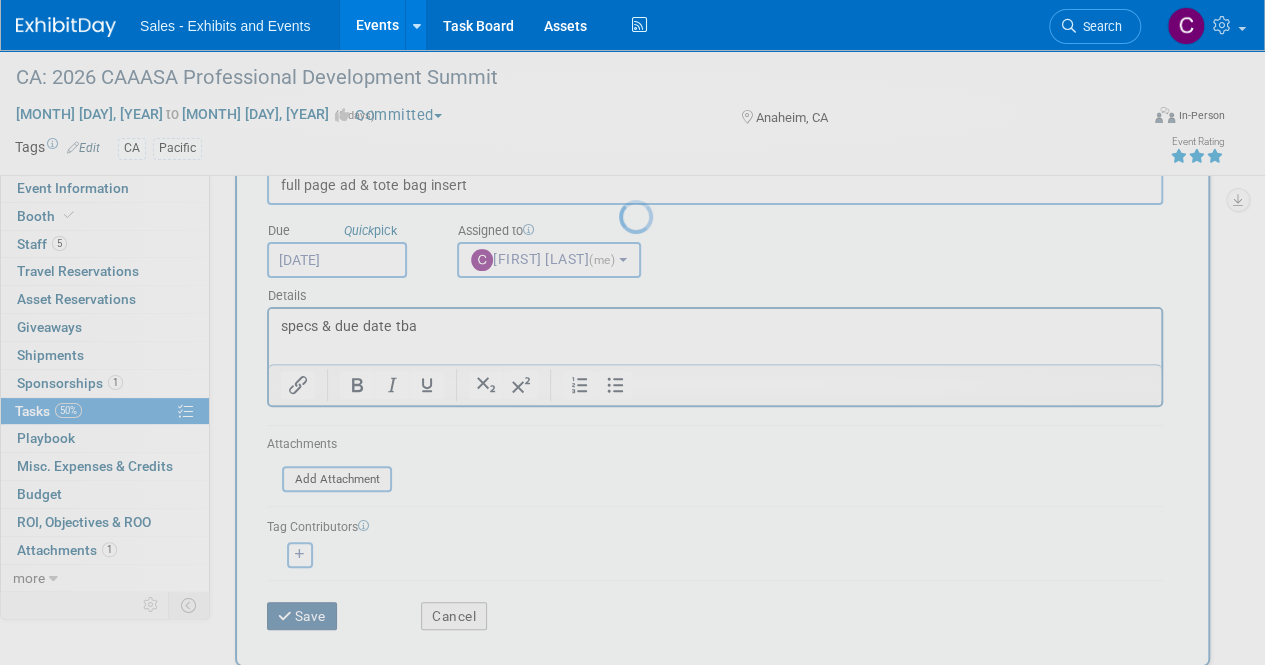 scroll, scrollTop: 0, scrollLeft: 0, axis: both 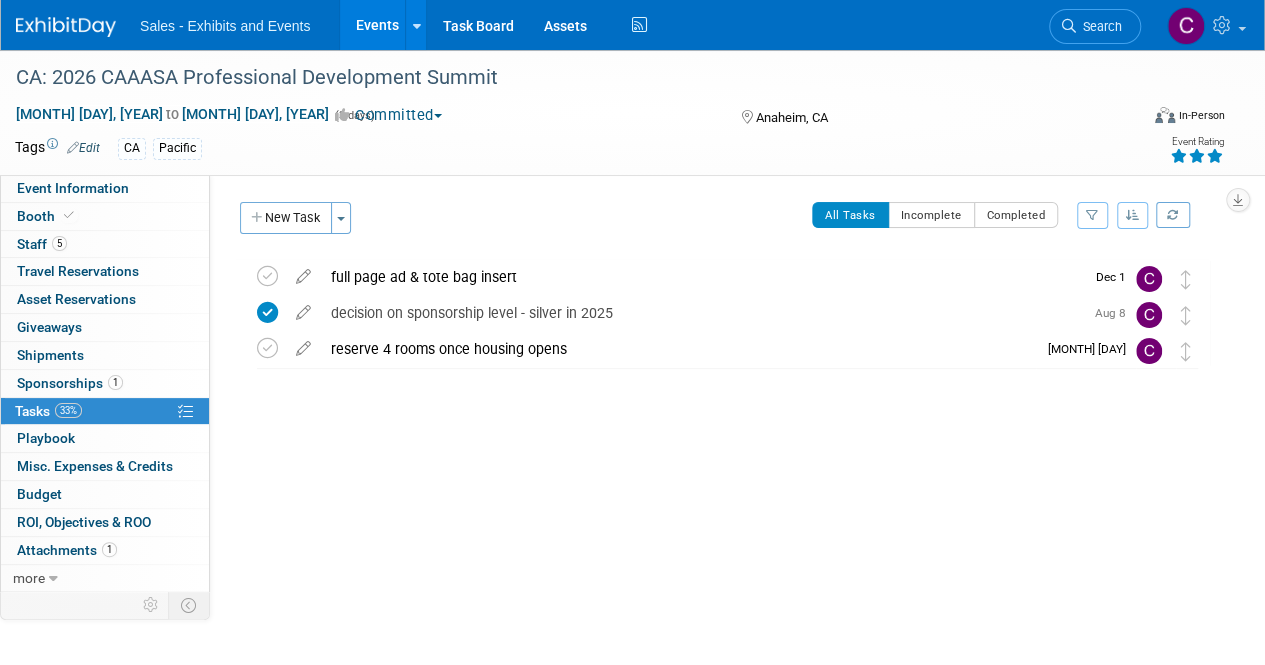 click on "Events" at bounding box center [376, 25] 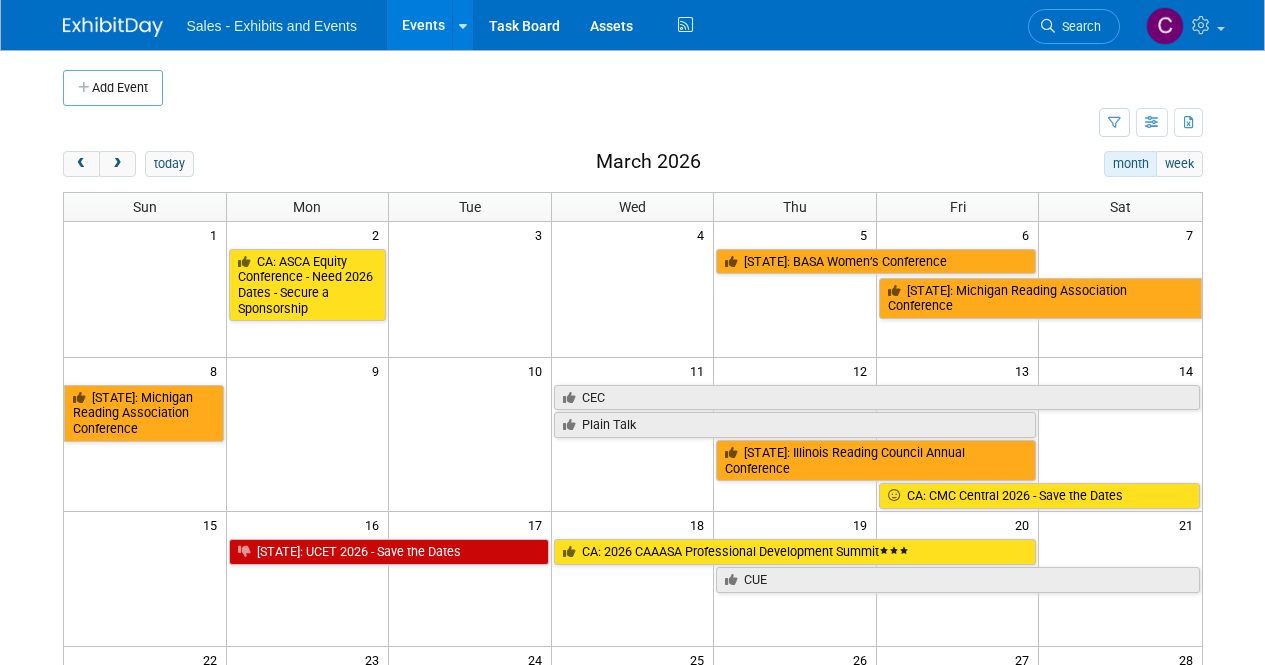 scroll, scrollTop: 0, scrollLeft: 0, axis: both 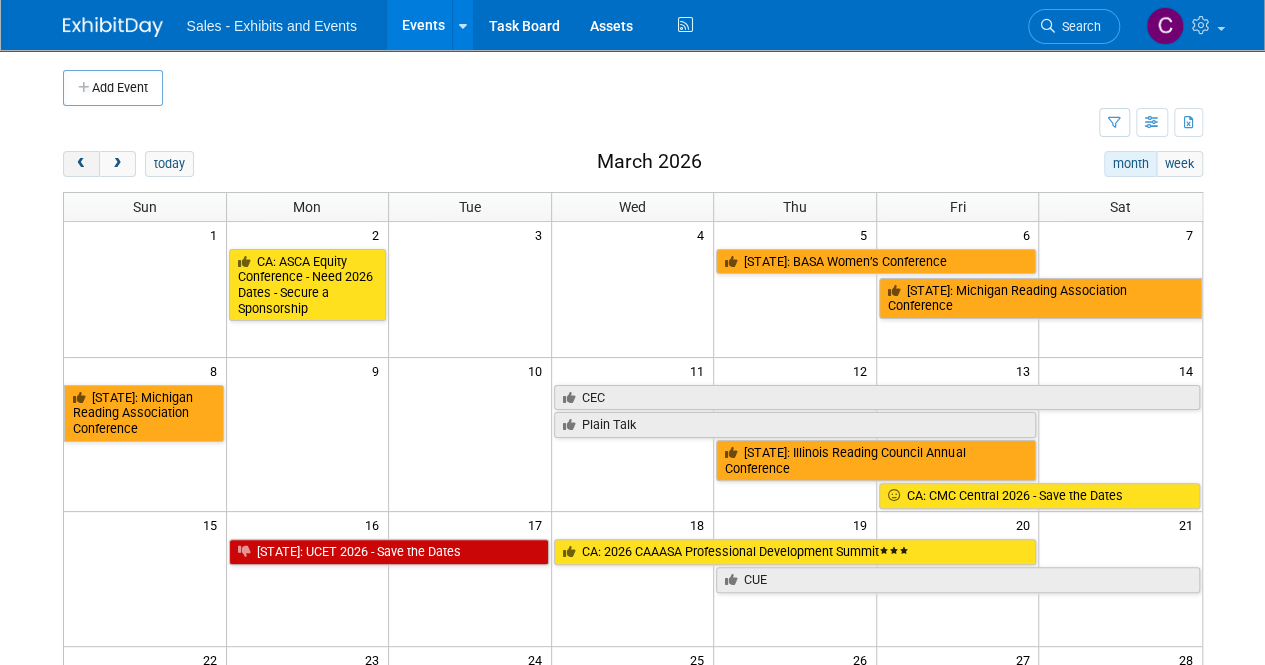 click at bounding box center [81, 164] 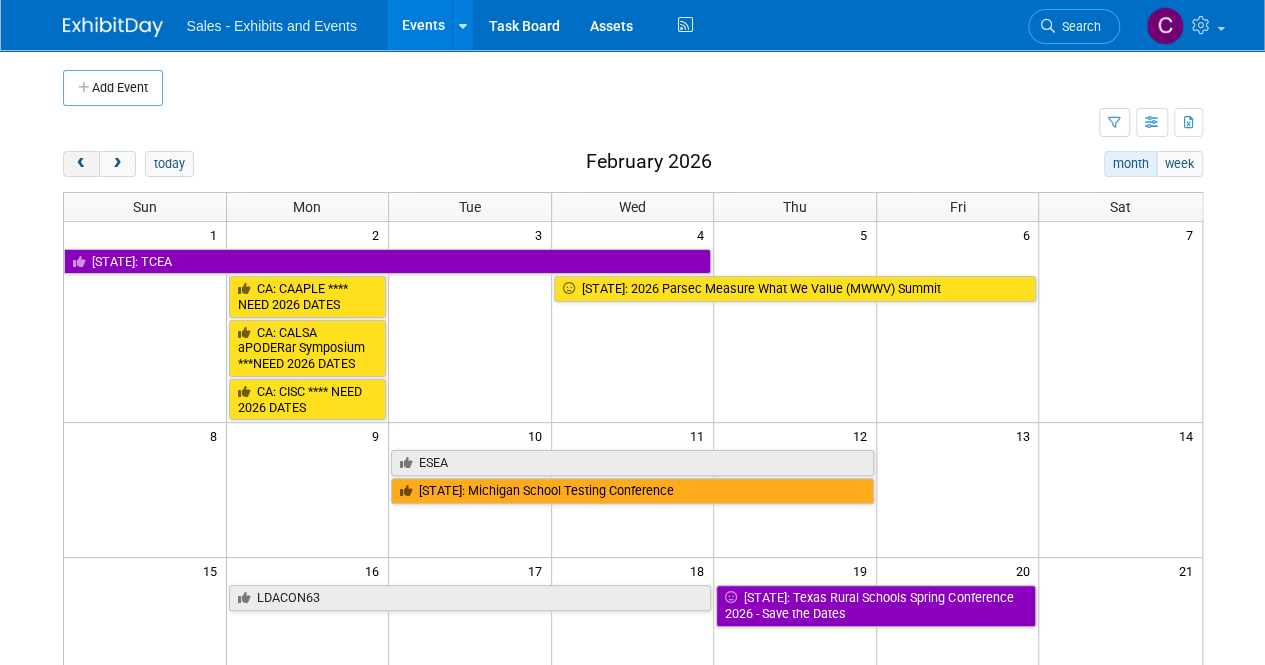 click at bounding box center (81, 164) 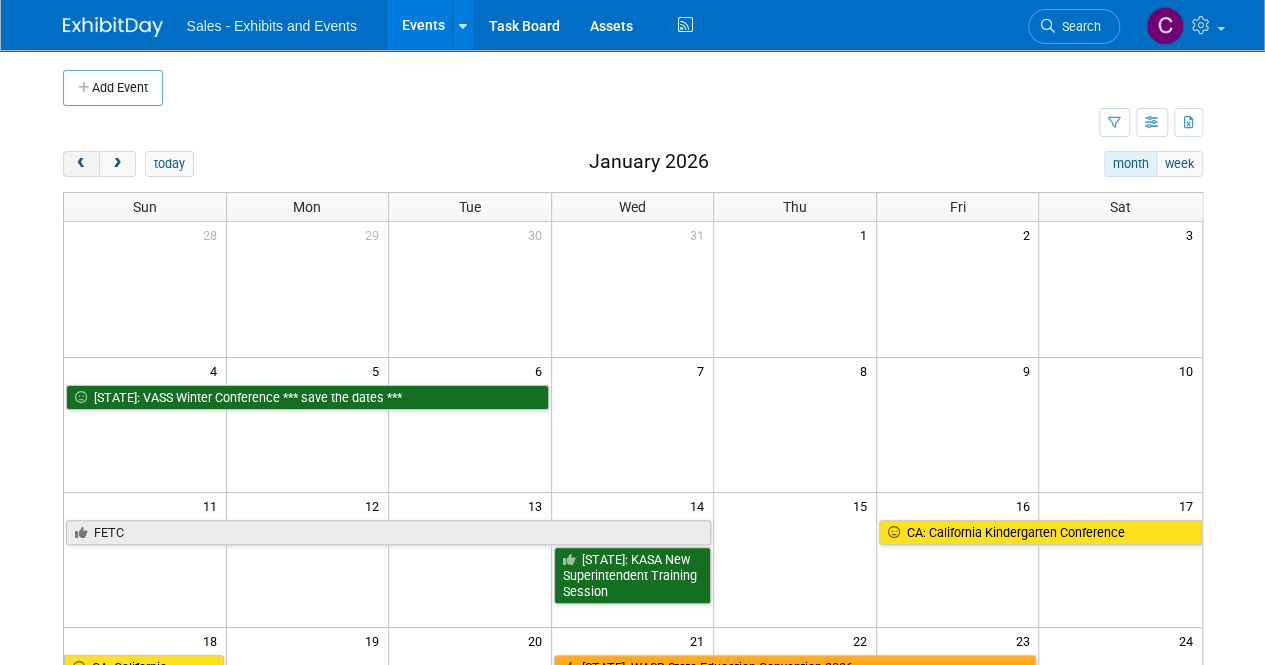 click at bounding box center (81, 164) 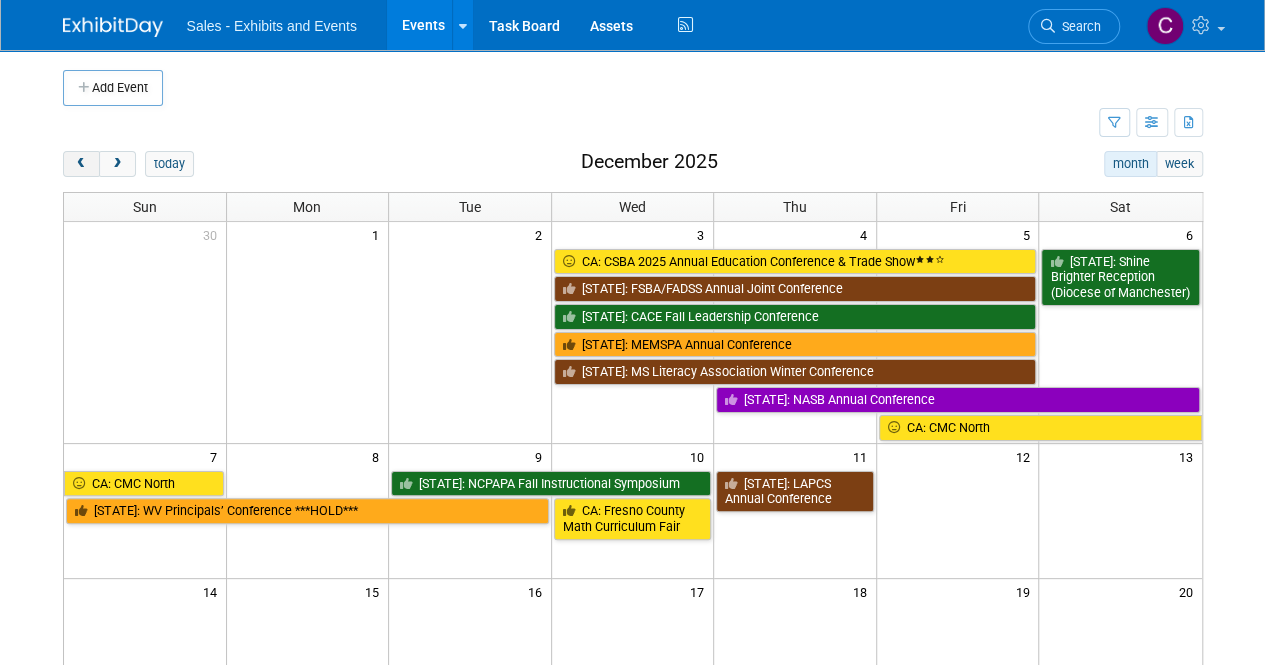 click at bounding box center [81, 164] 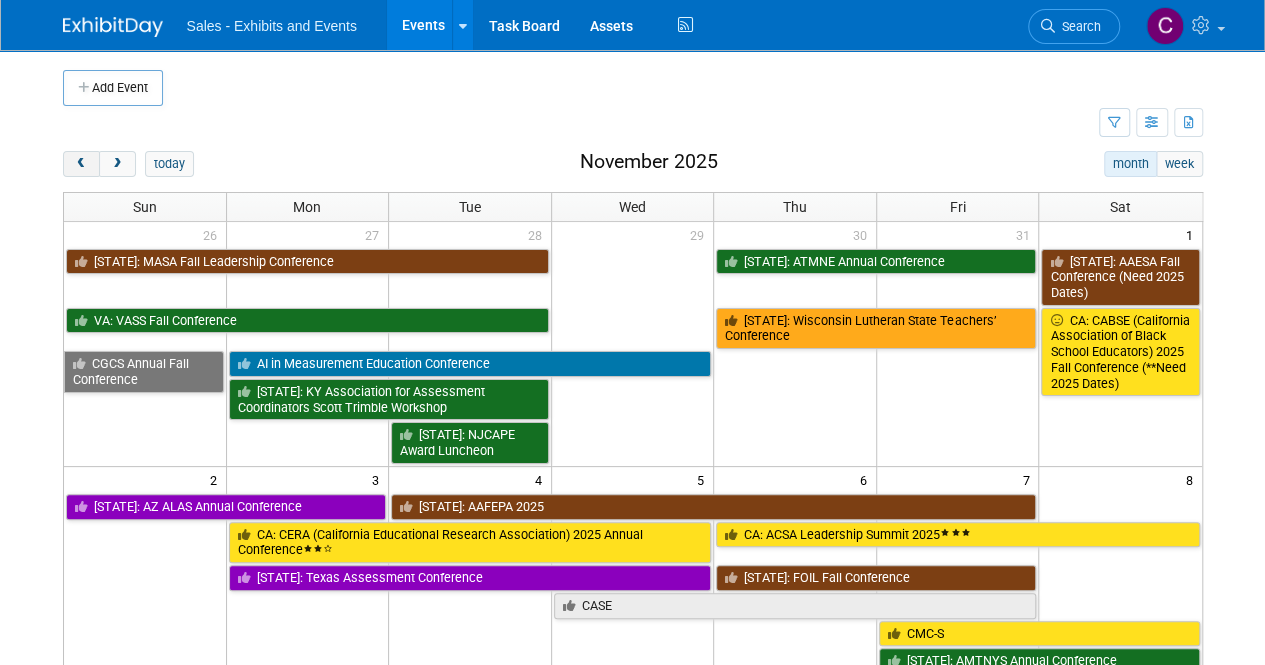 click at bounding box center (81, 164) 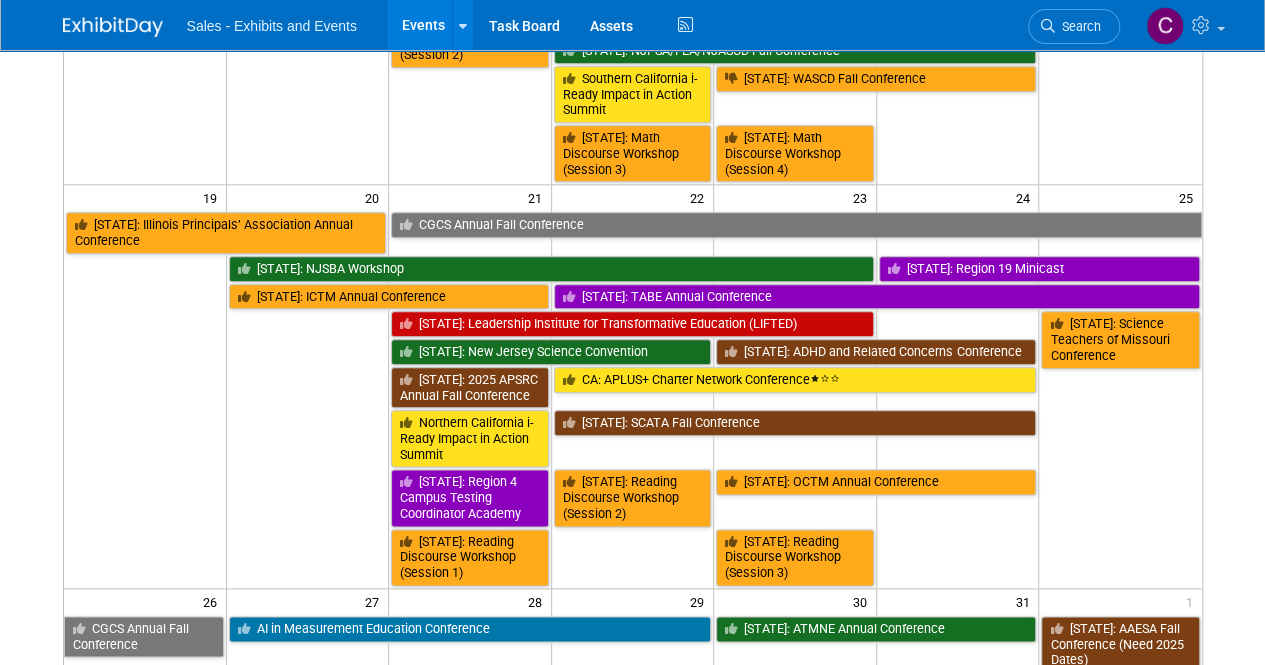 scroll, scrollTop: 961, scrollLeft: 0, axis: vertical 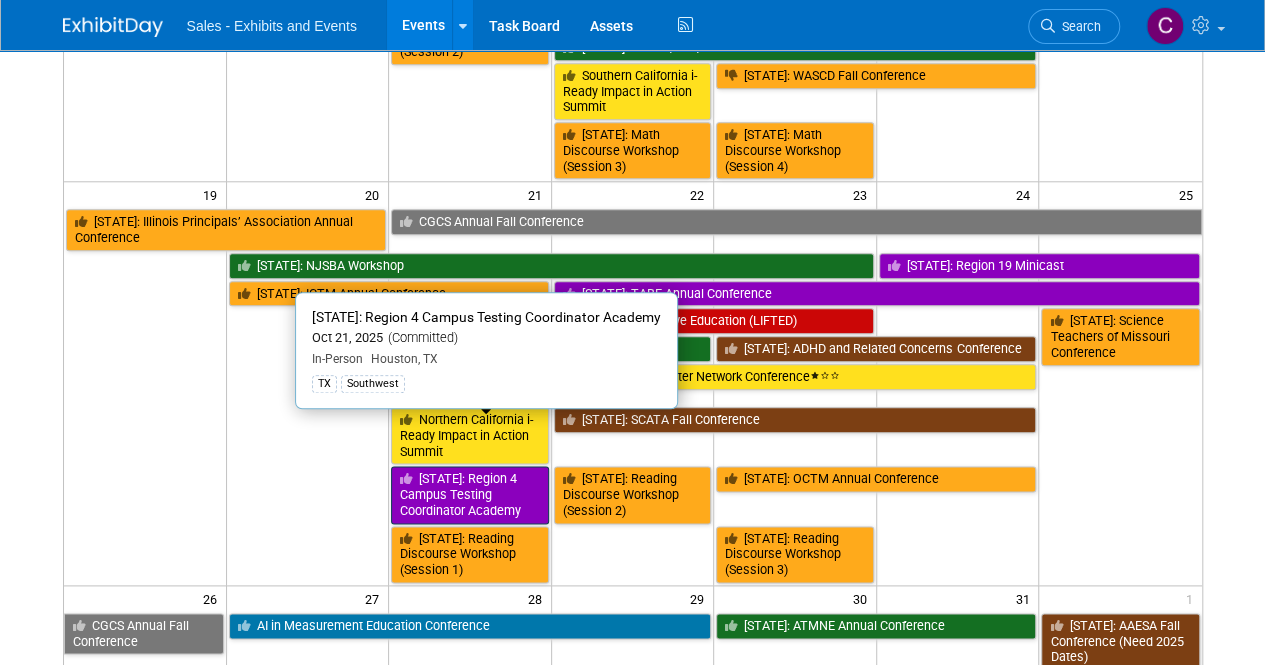 click on "[STATE]: [REGION] [CENTER]" at bounding box center (470, 494) 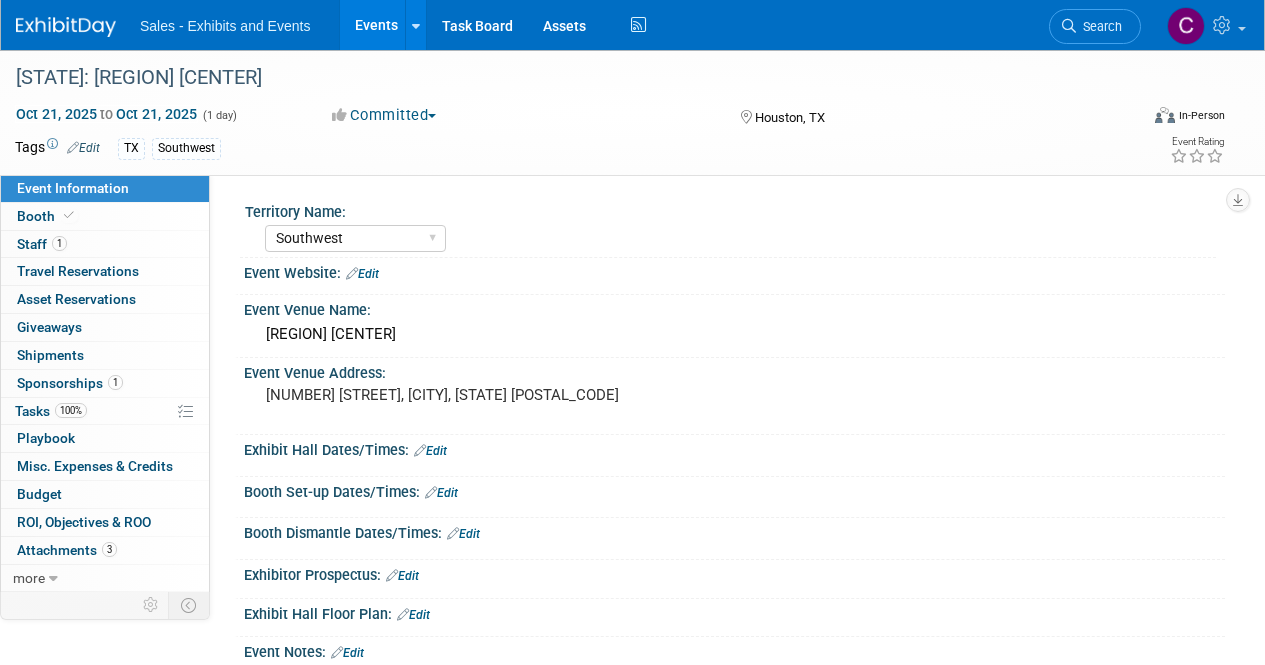 select on "Southwest" 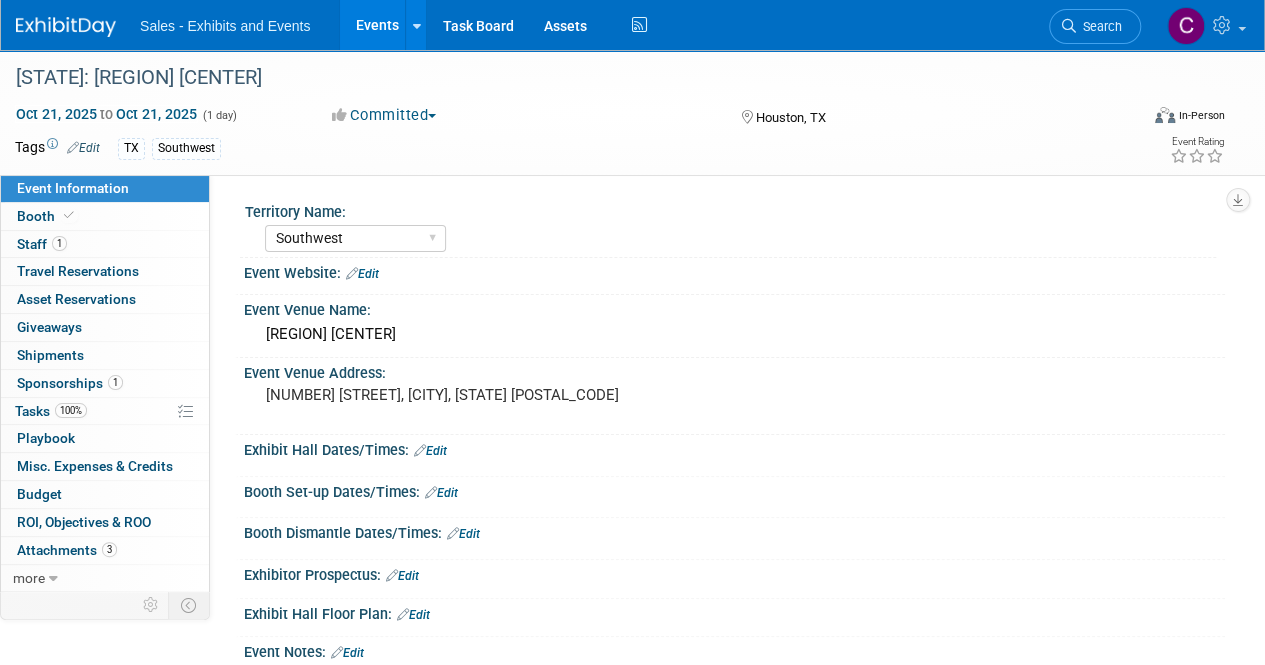 scroll, scrollTop: 0, scrollLeft: 0, axis: both 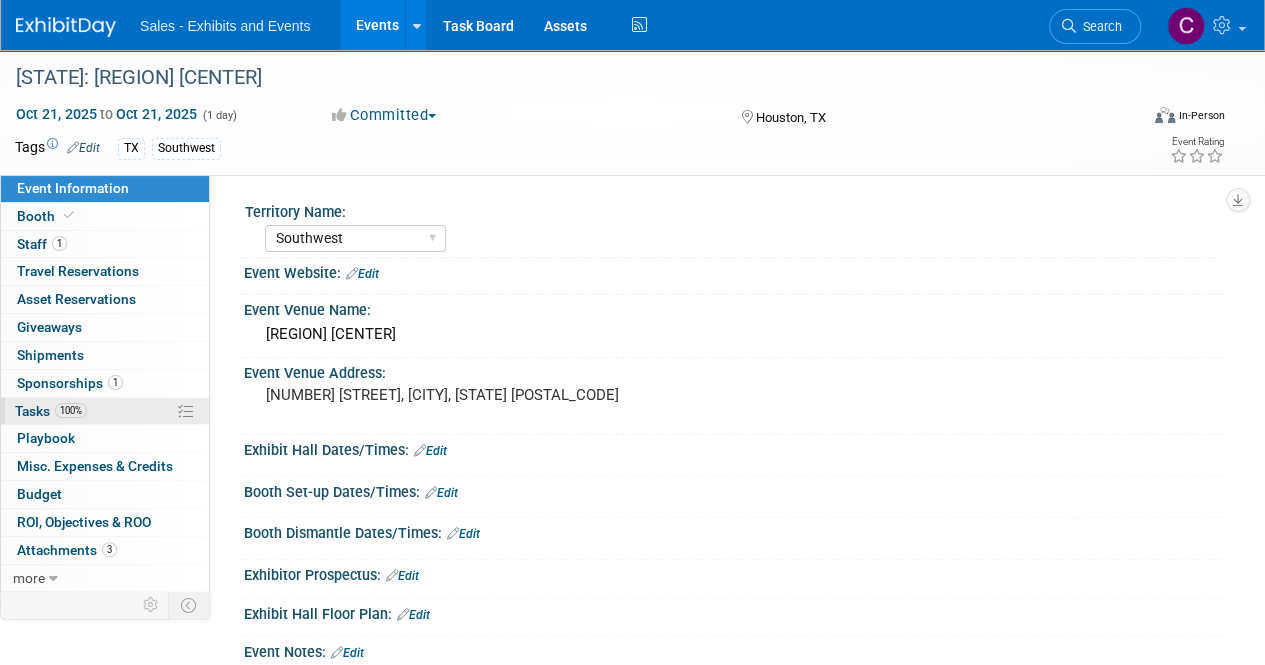 click on "Tasks 100%" at bounding box center [51, 411] 